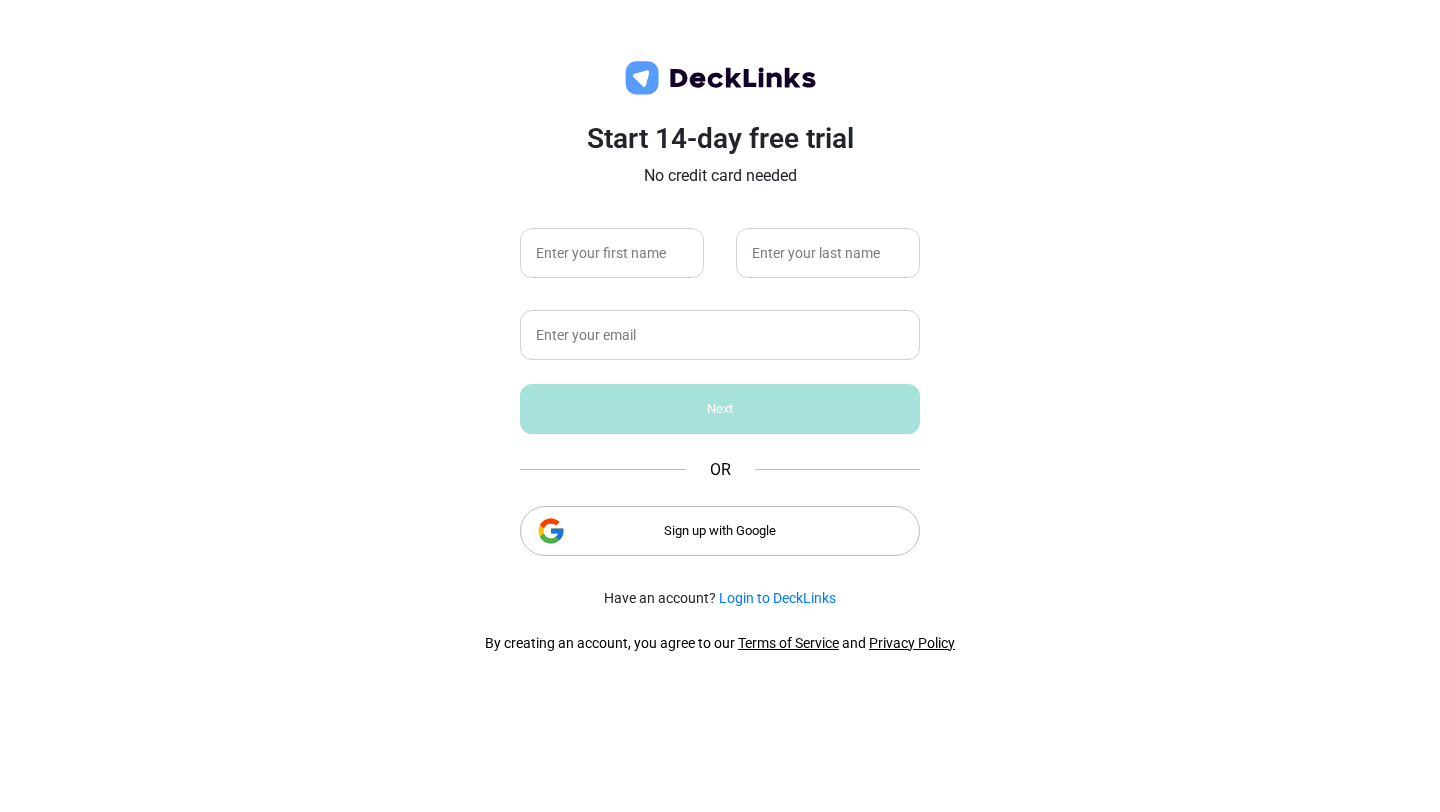 scroll, scrollTop: 0, scrollLeft: 0, axis: both 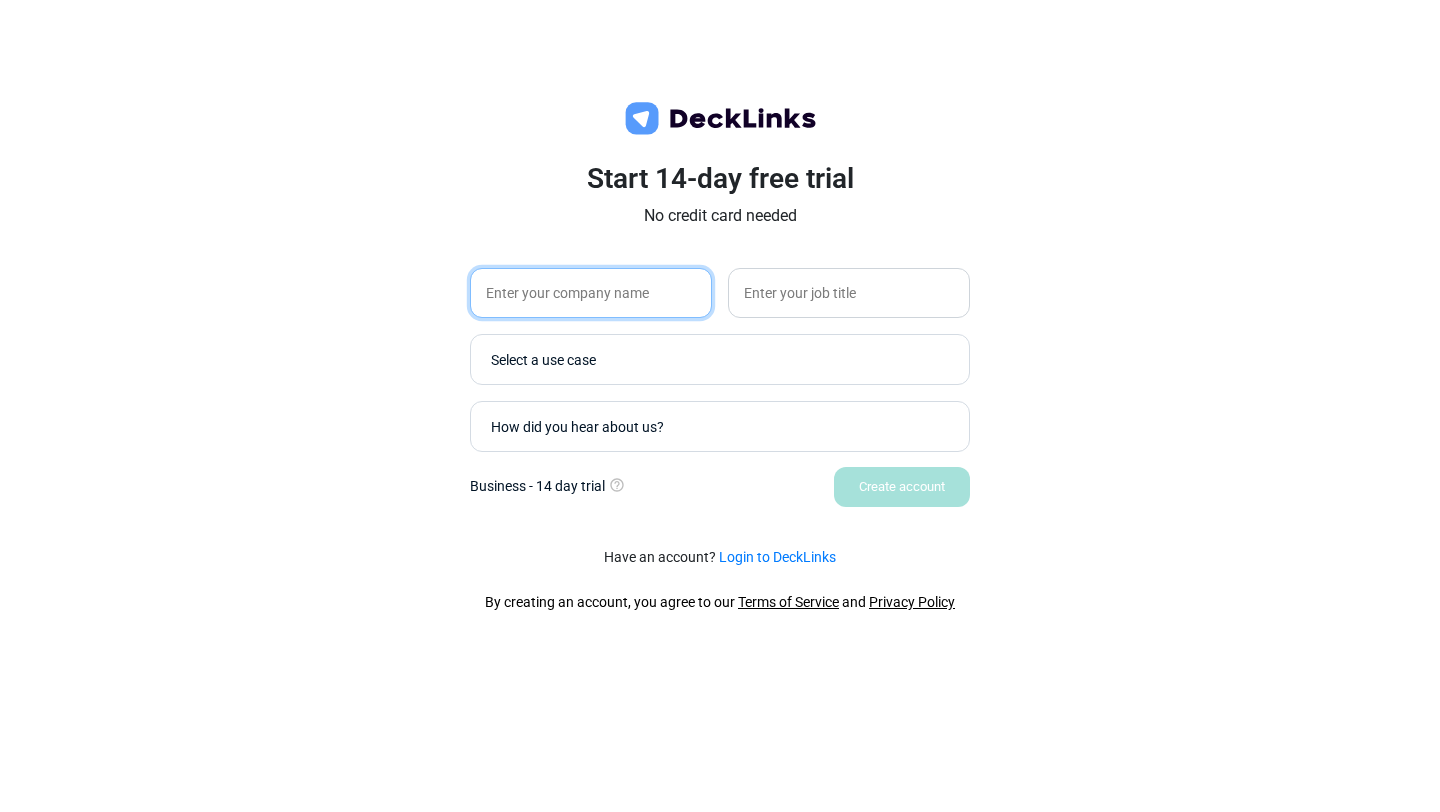 click at bounding box center (591, 293) 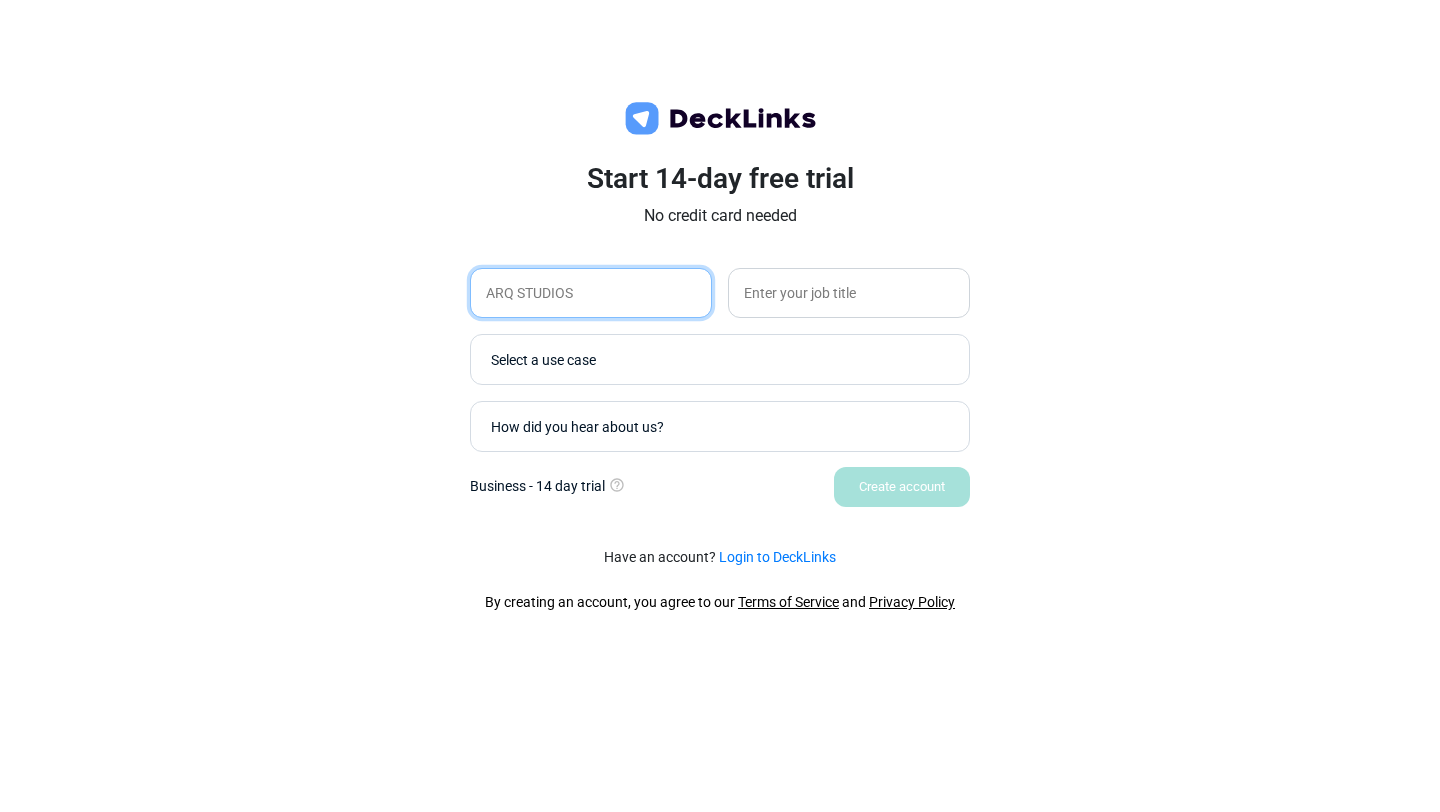 type on "ARQ STUDIOS" 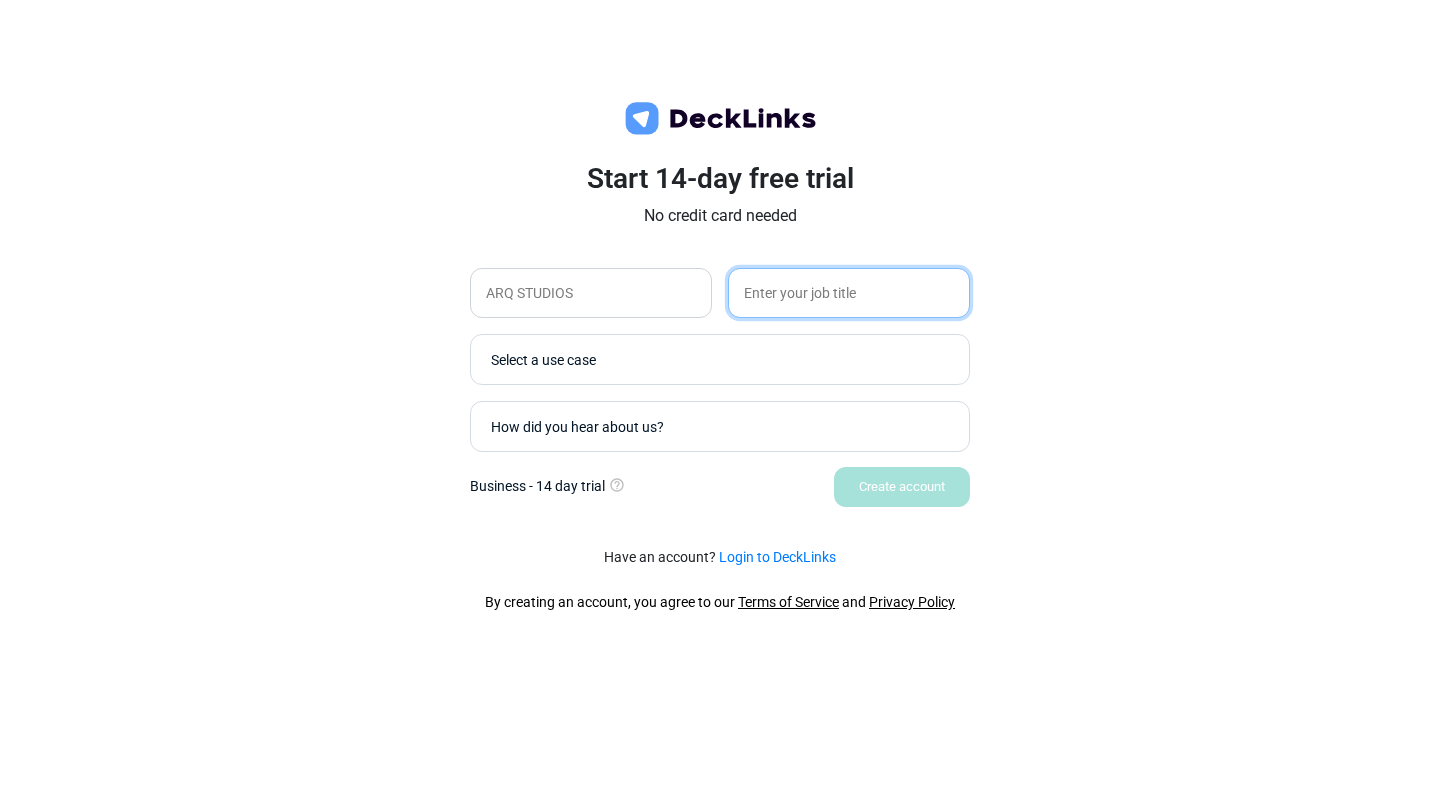 click at bounding box center (849, 293) 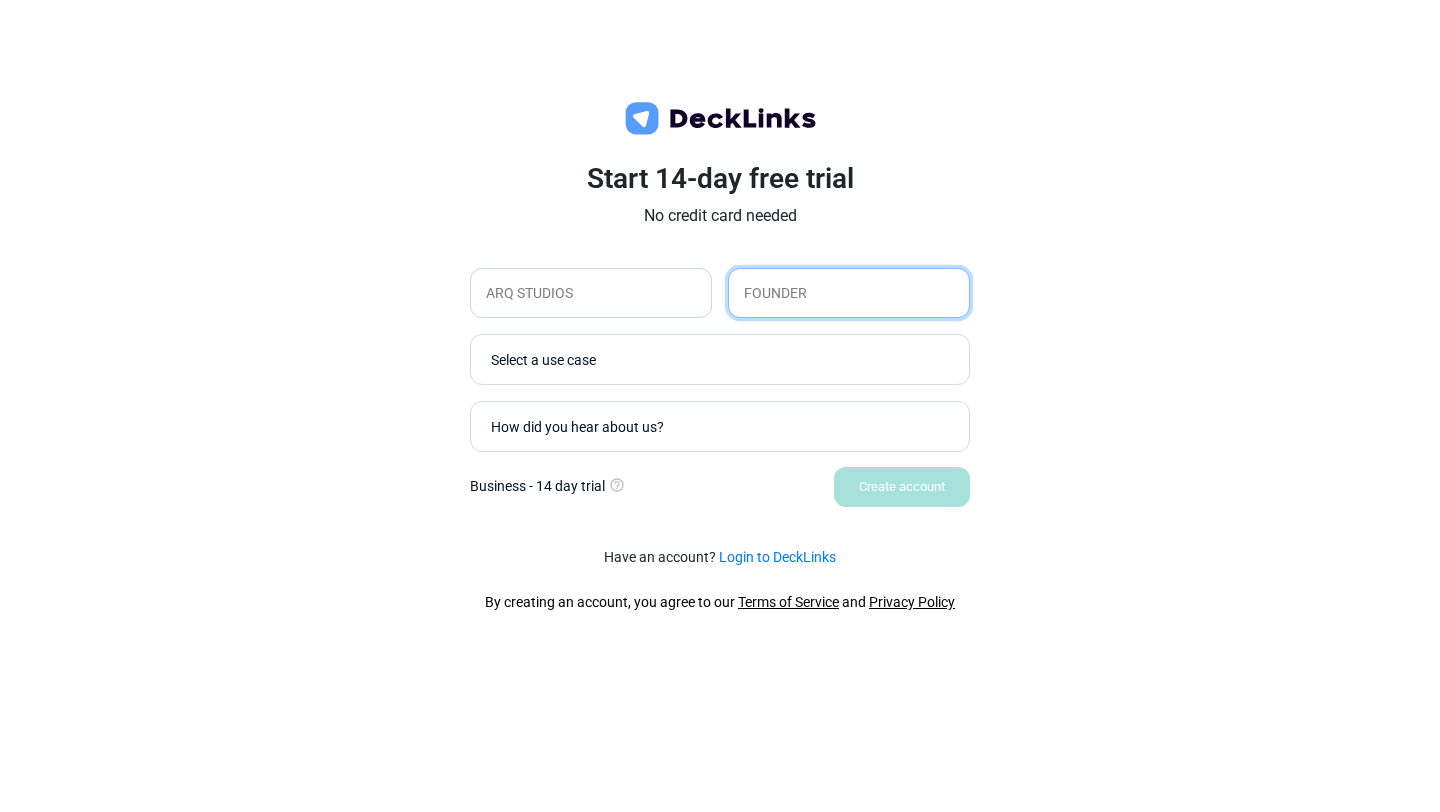 type on "FOUNDER" 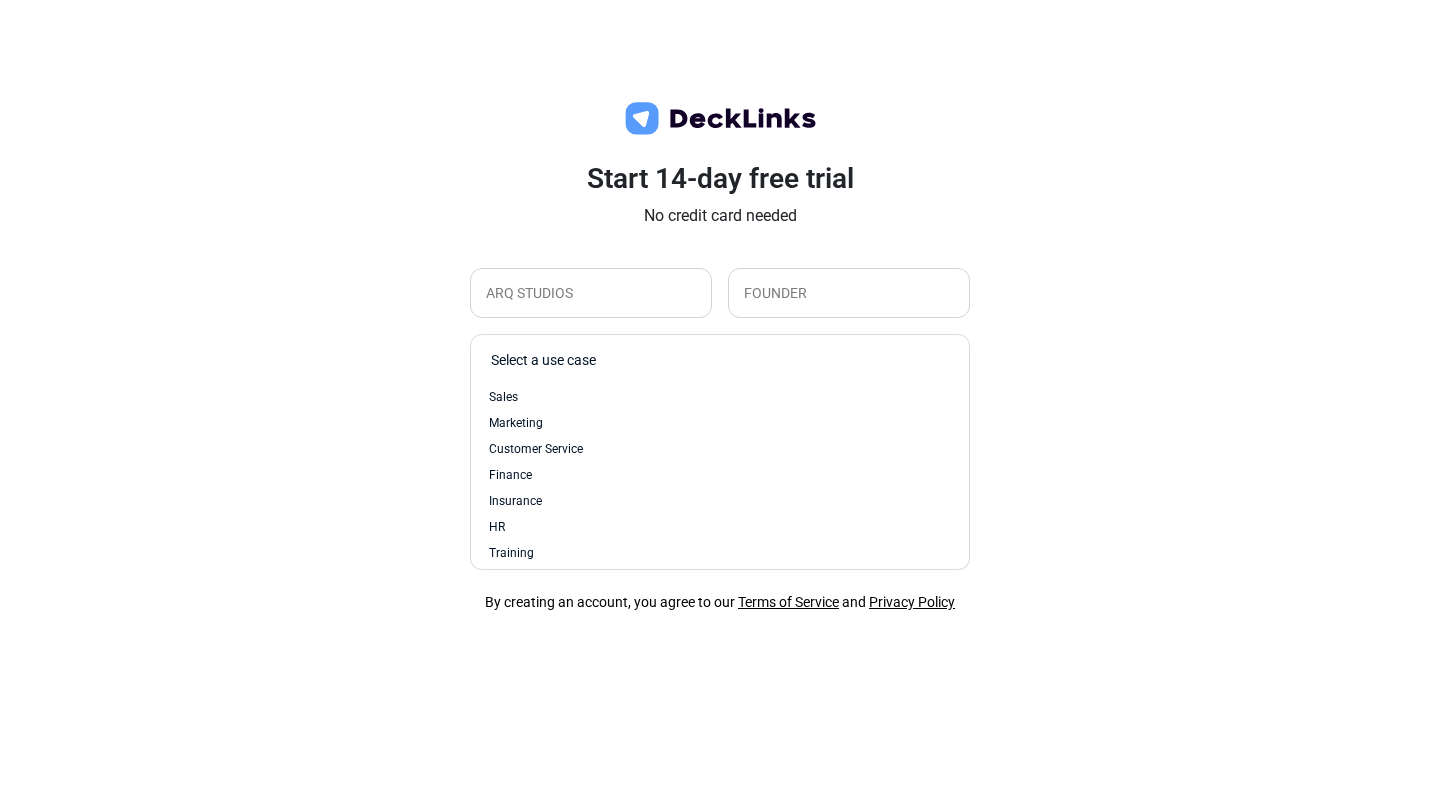 click on "Select a use case" at bounding box center (725, 359) 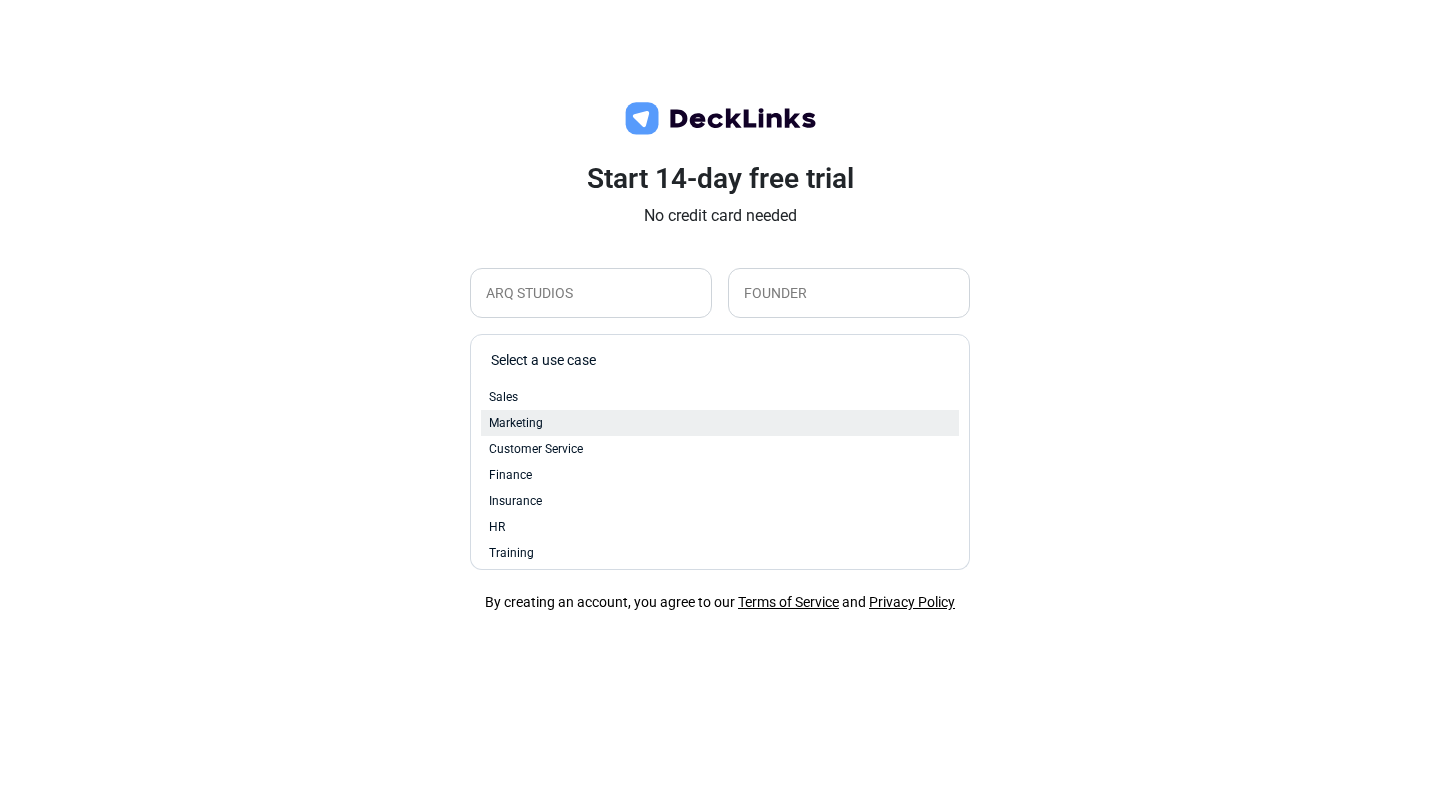 click on "Marketing" at bounding box center [720, 423] 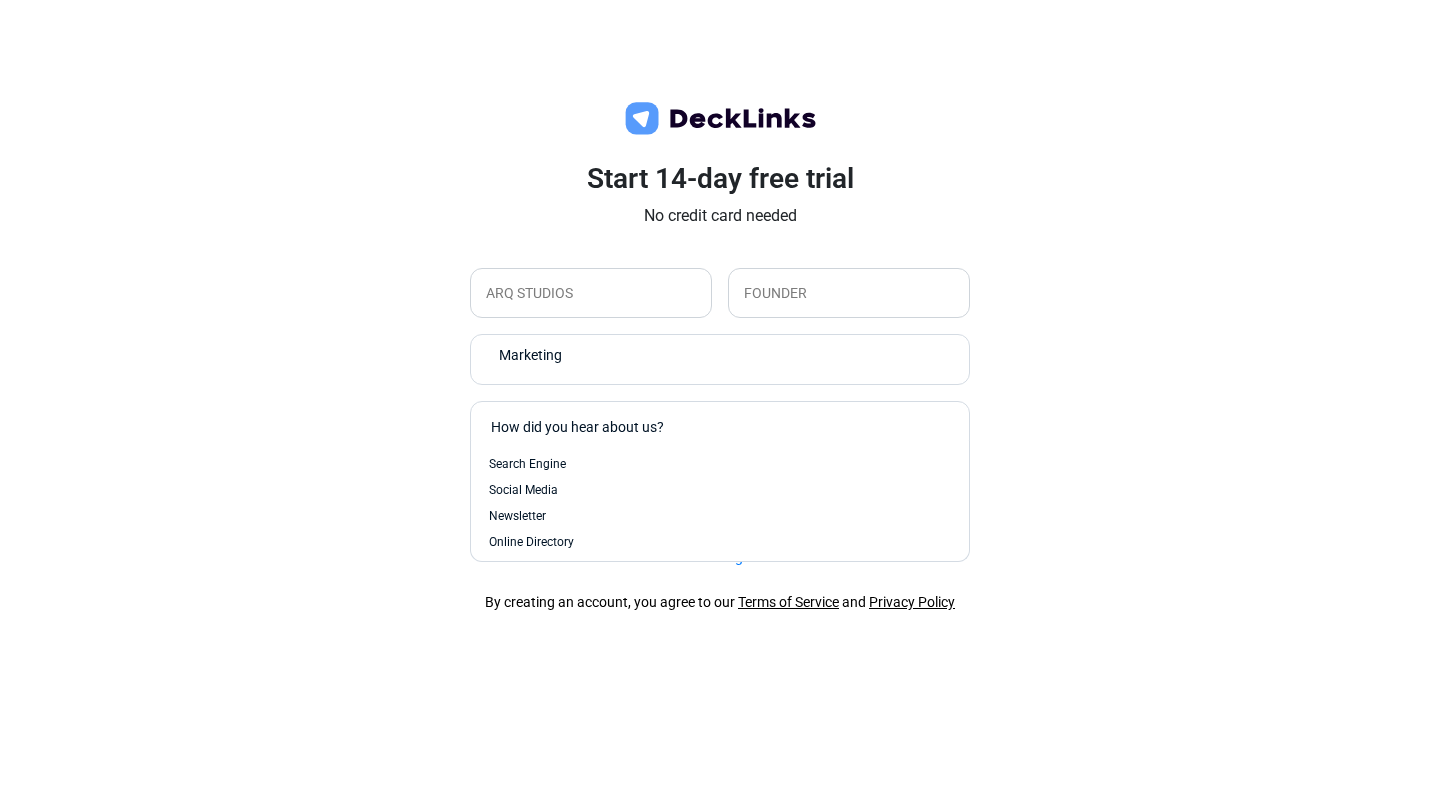 click on "How did you hear about us?" at bounding box center (715, 426) 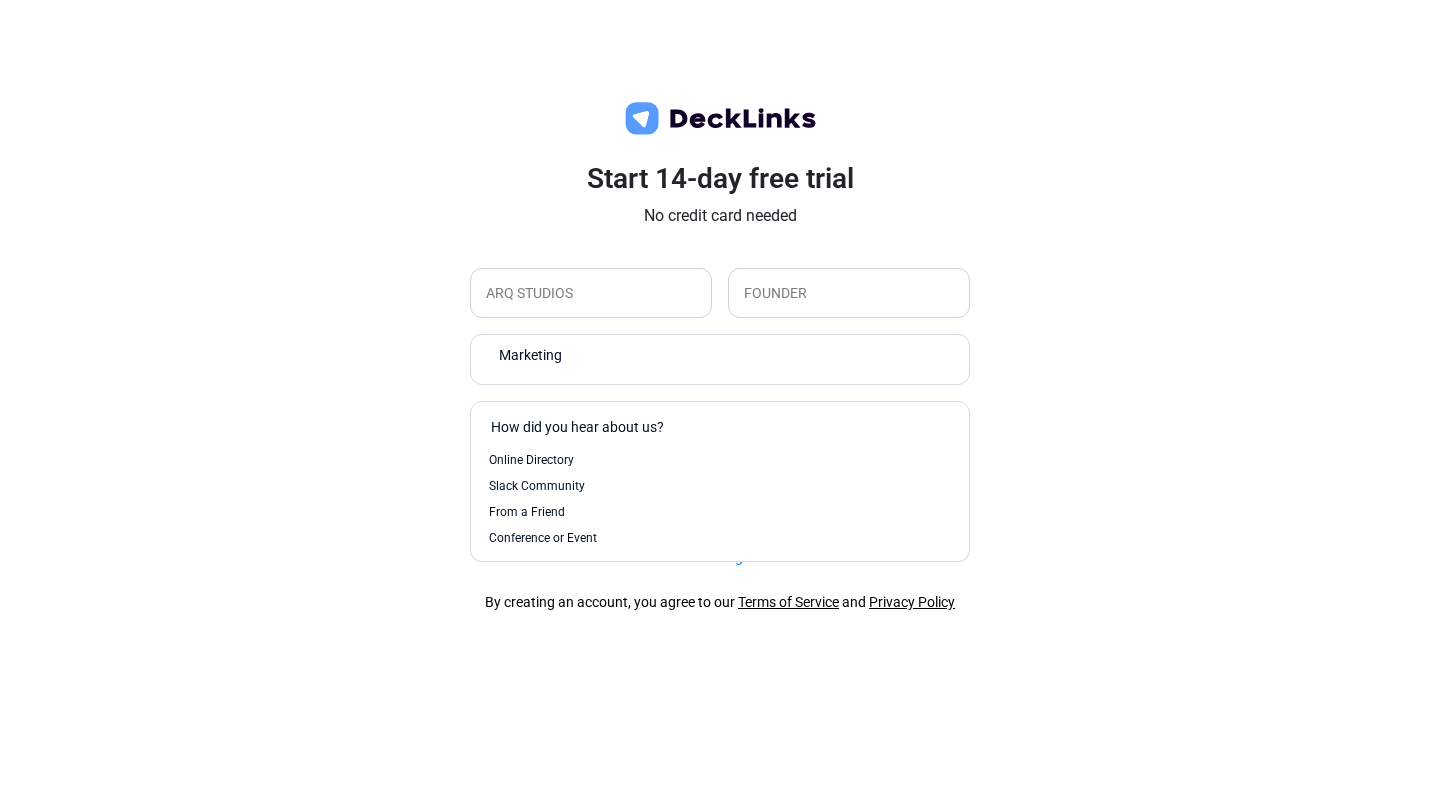scroll, scrollTop: 0, scrollLeft: 0, axis: both 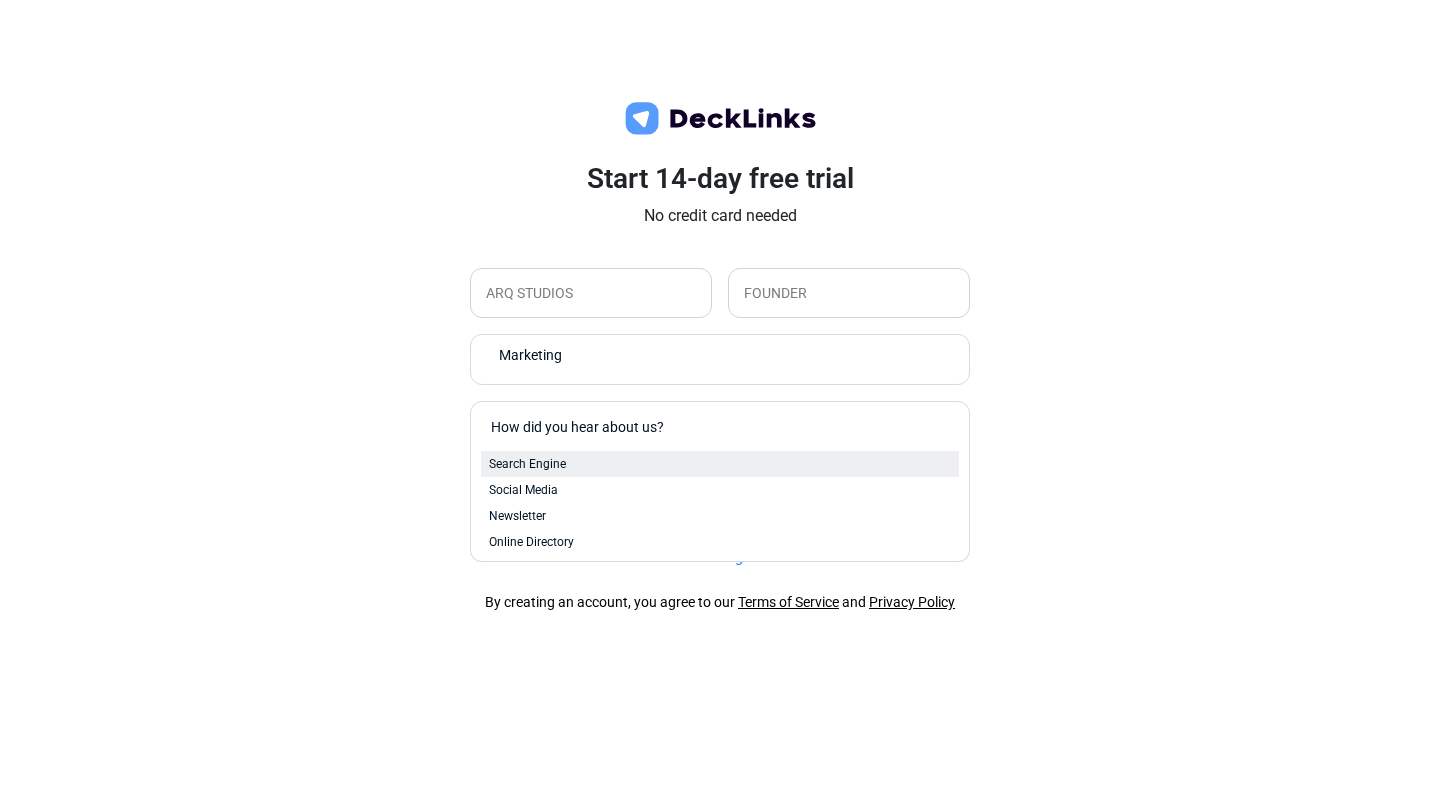 click on "Search Engine" at bounding box center [720, 464] 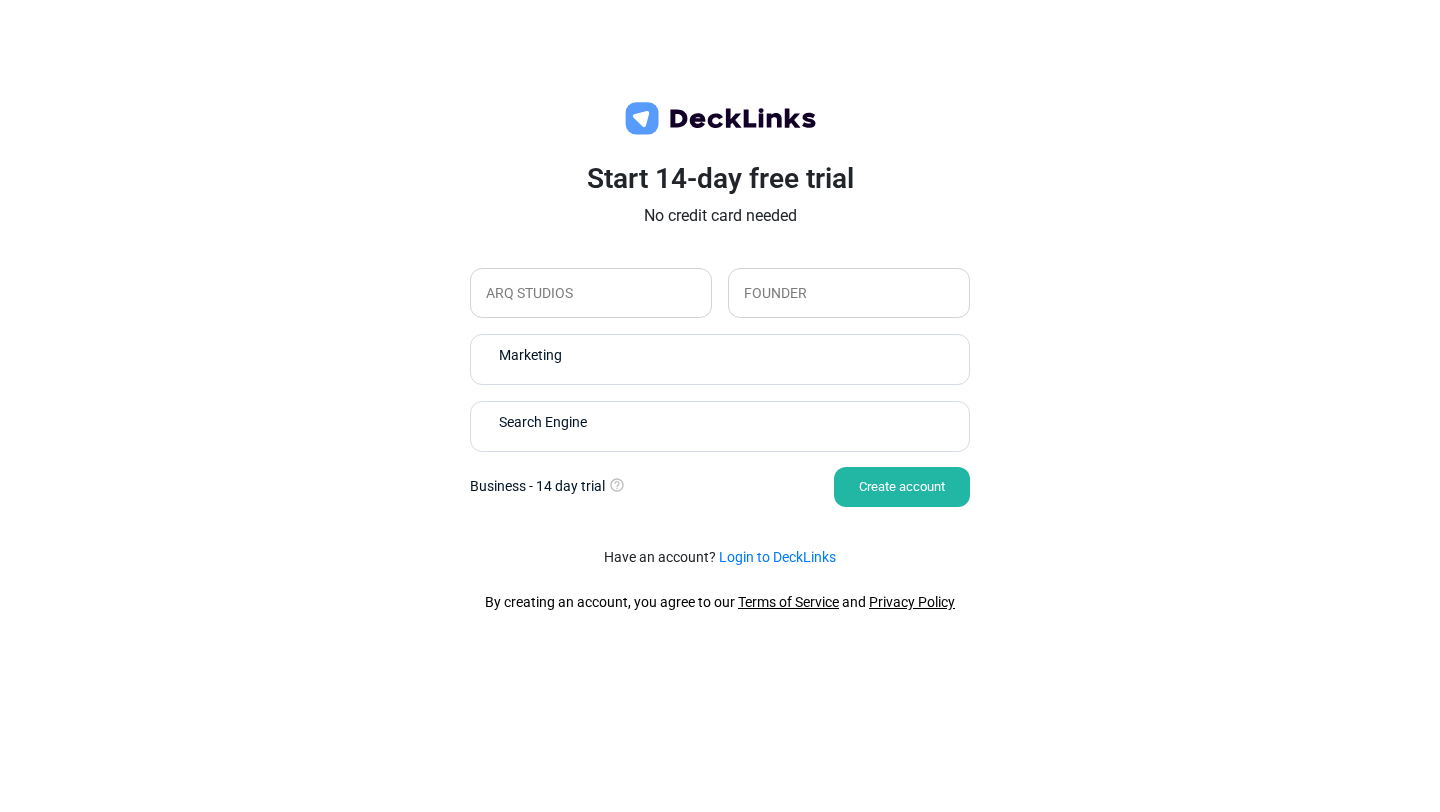 click on "Create account" at bounding box center [902, 487] 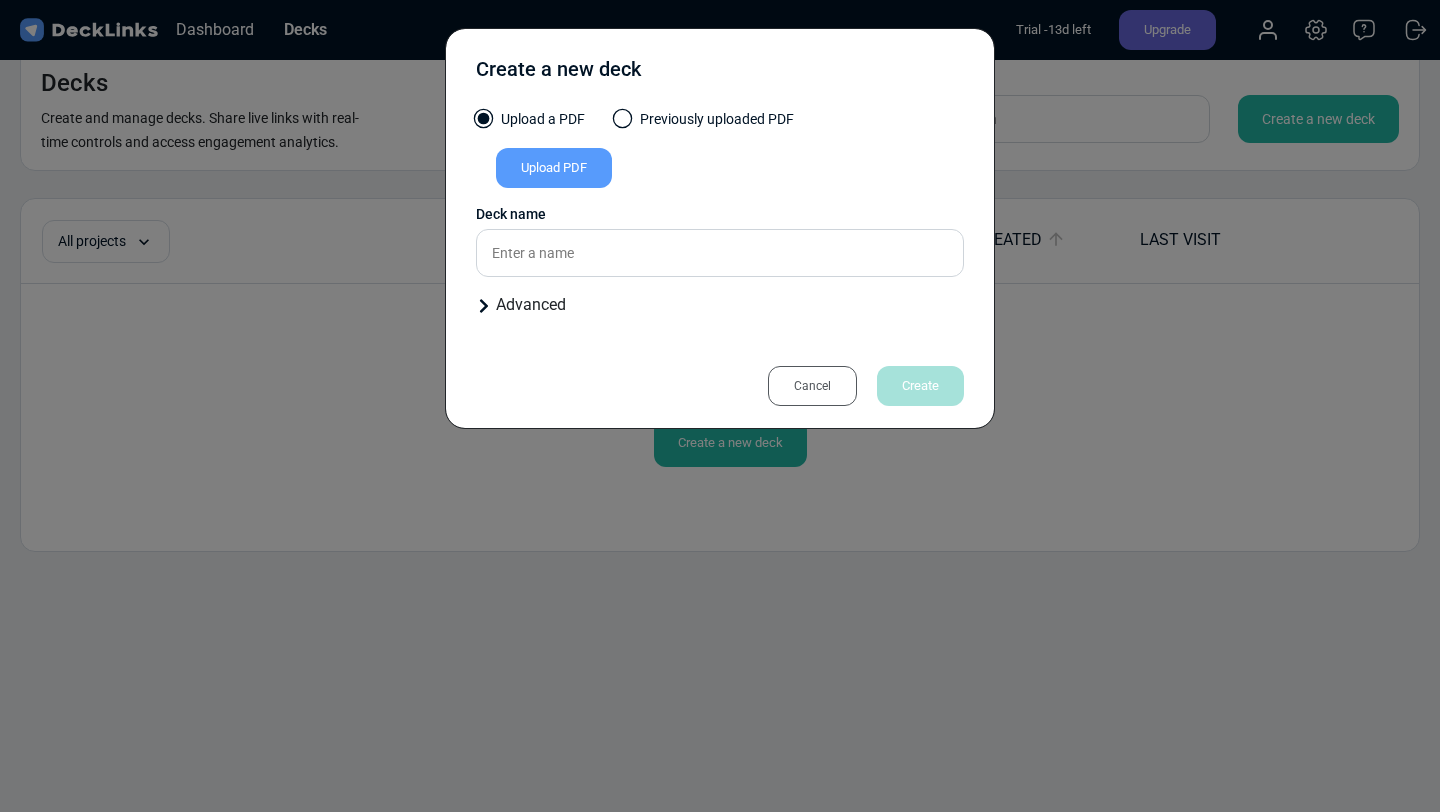 click on "Upload PDF" at bounding box center [554, 168] 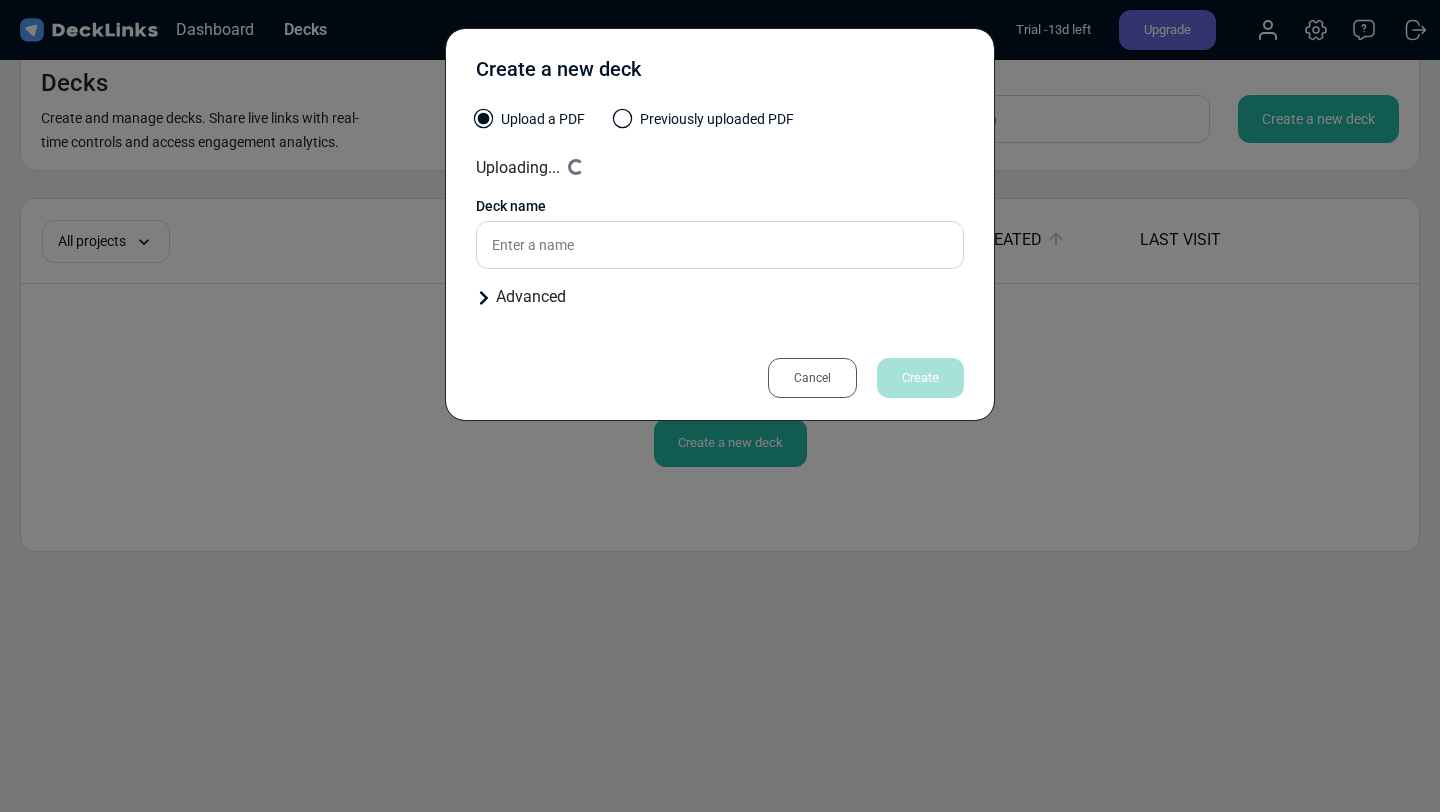 type on "POLISHPAD SOCIAL CONTENT & STRATEGY PROPOSAL (1)" 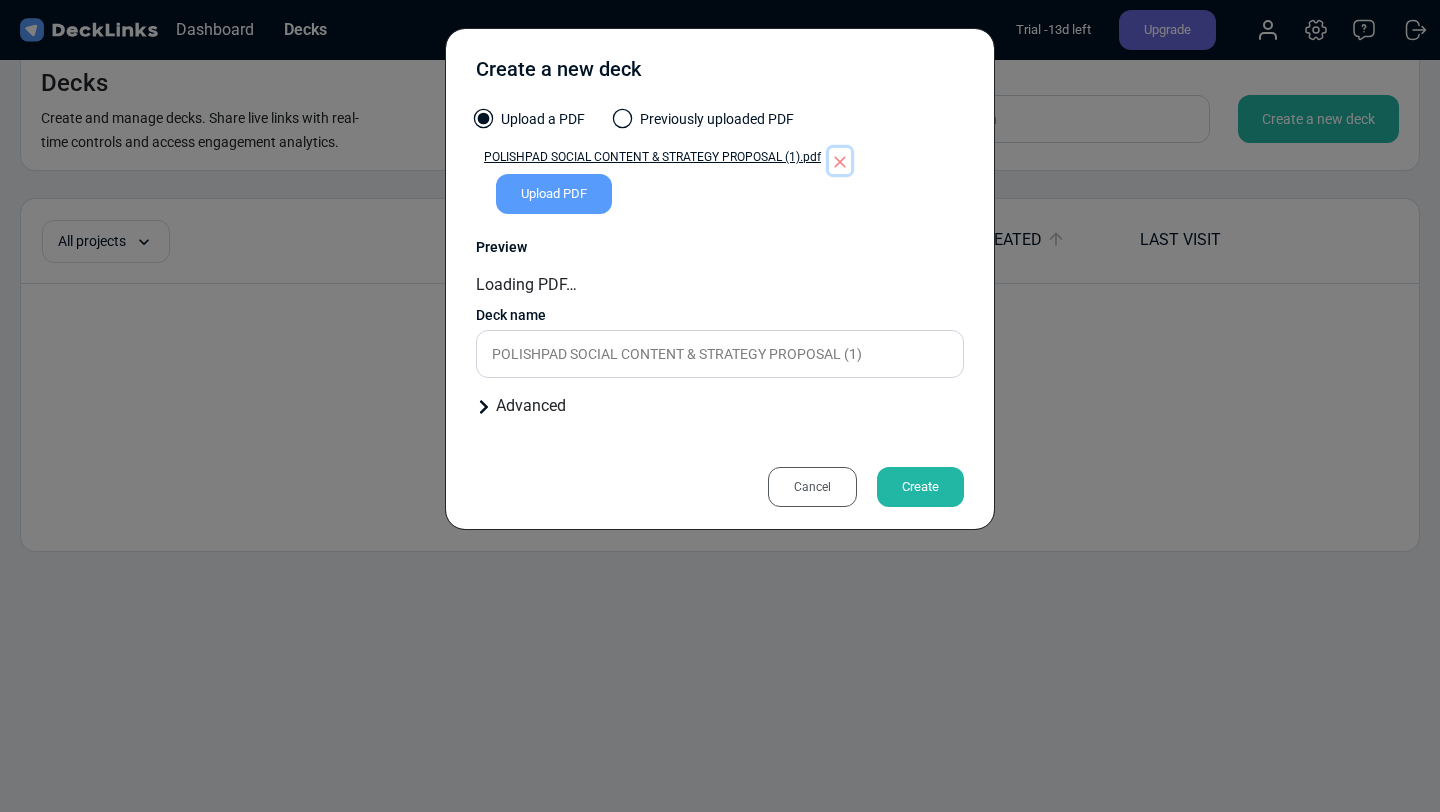 click 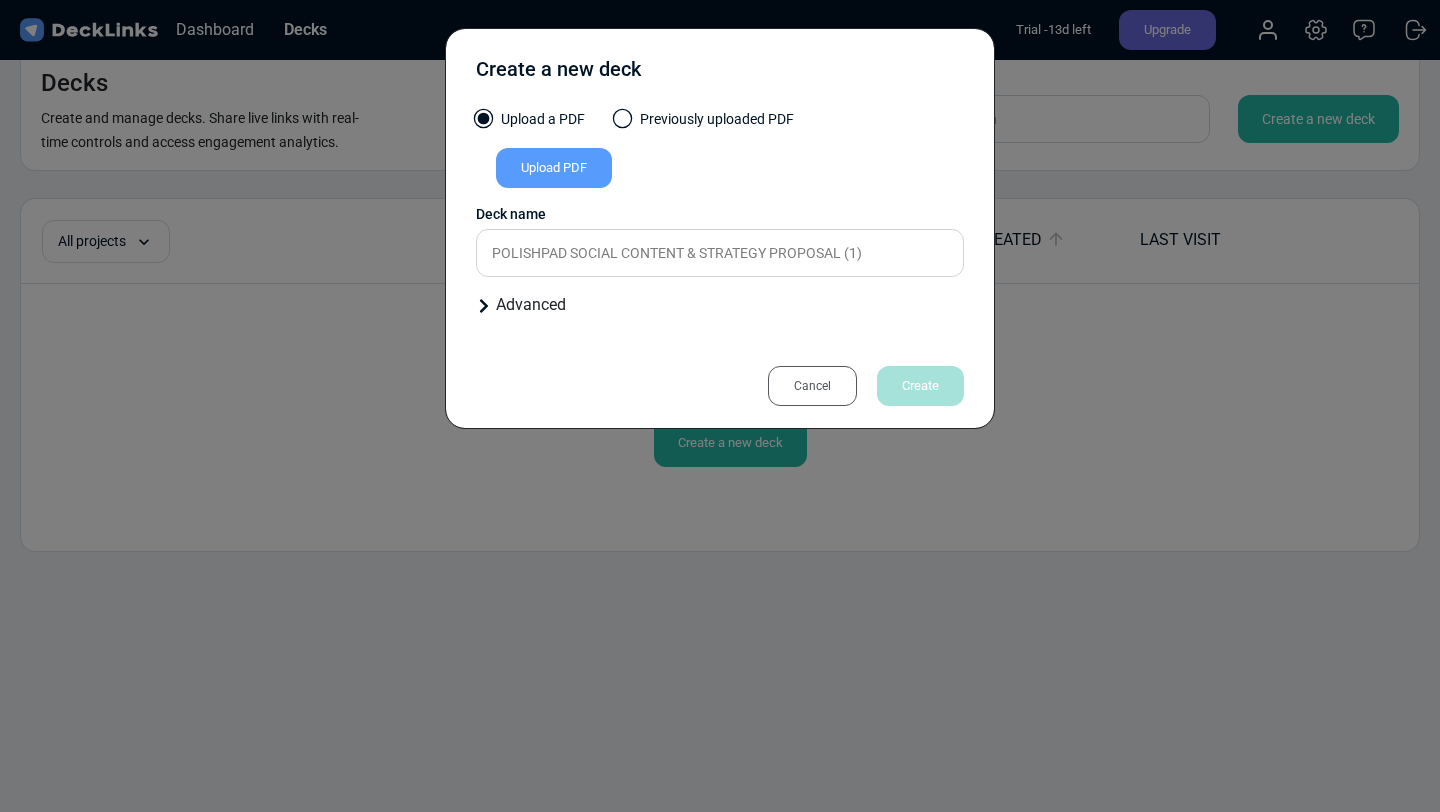 click on "Upload PDF" at bounding box center [554, 168] 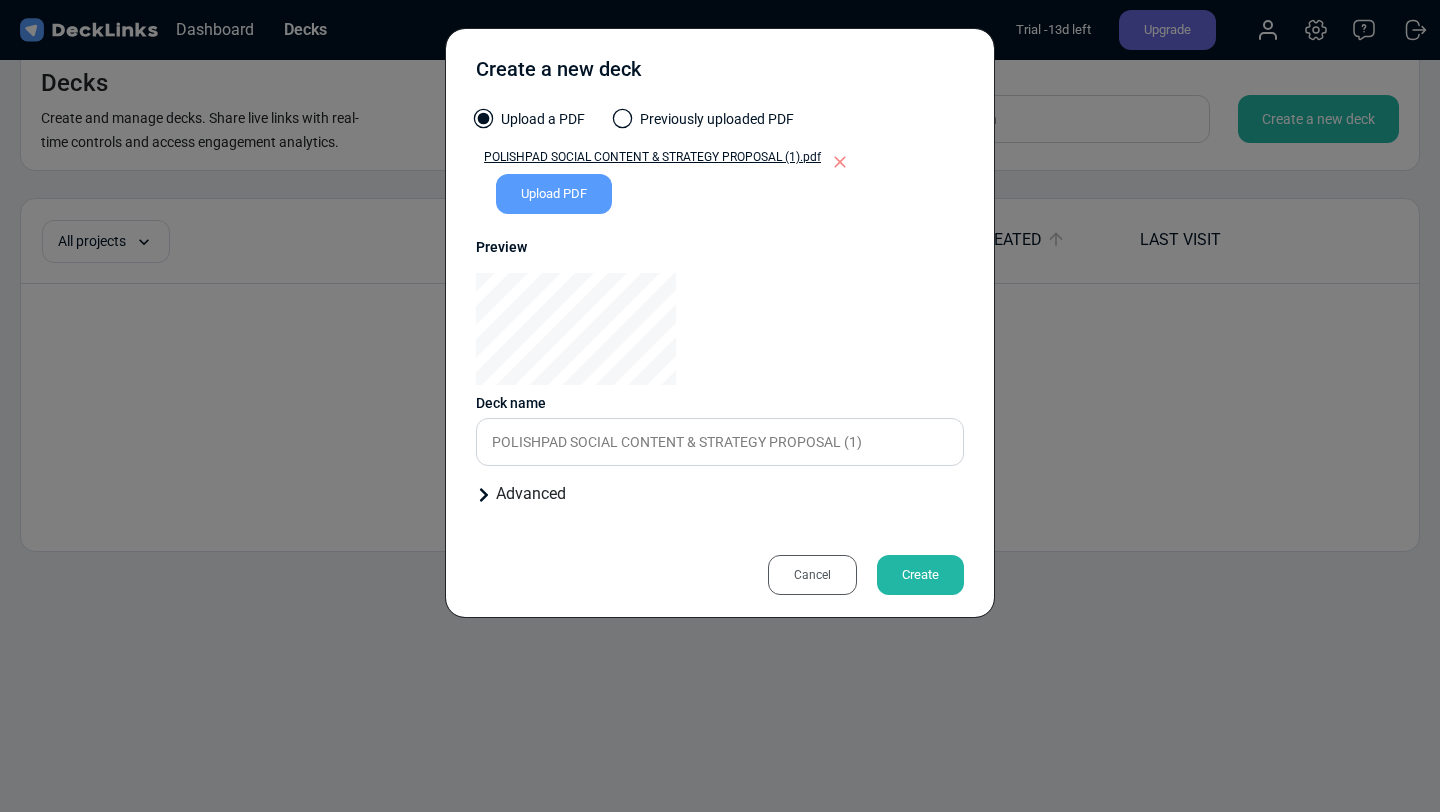 click 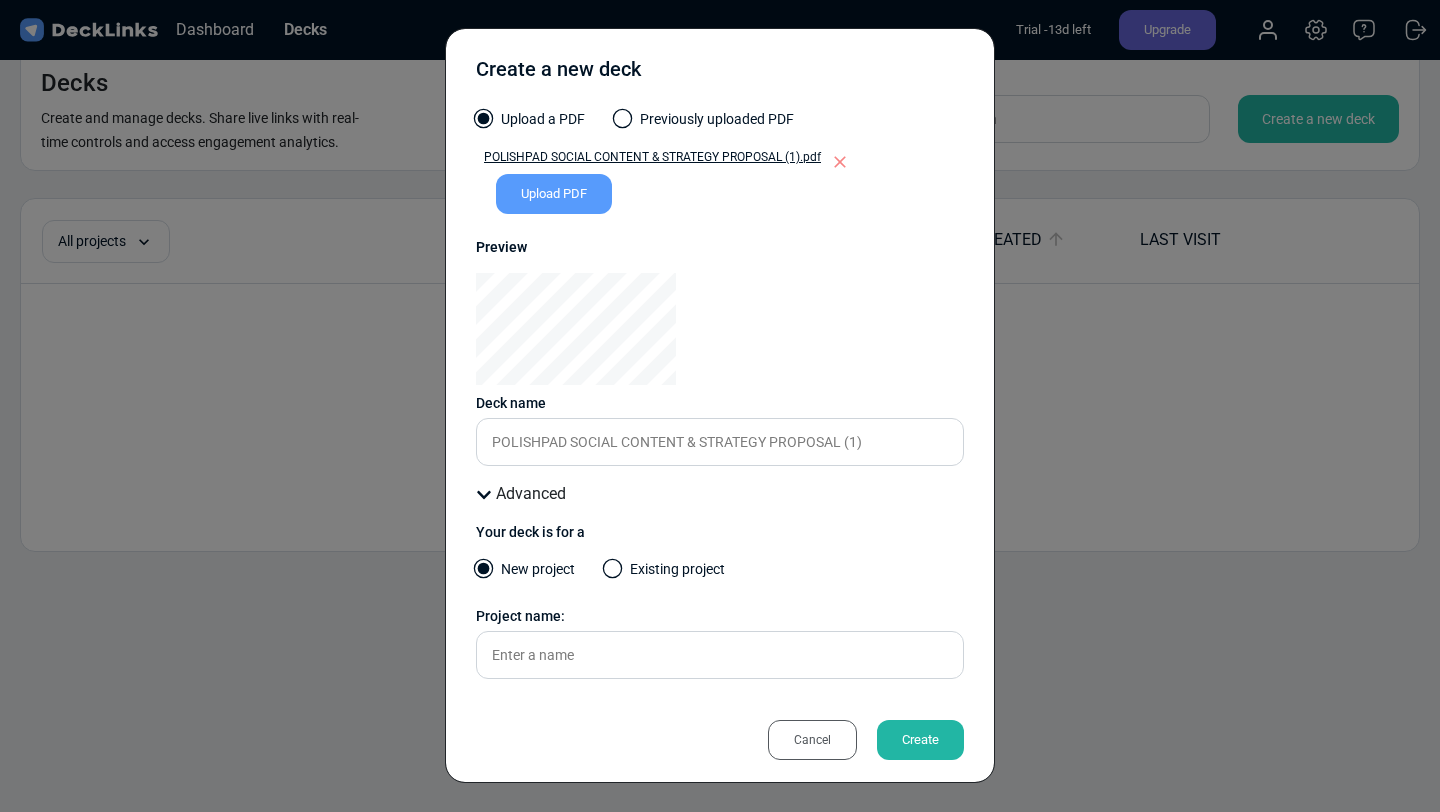click on "Create" at bounding box center (920, 740) 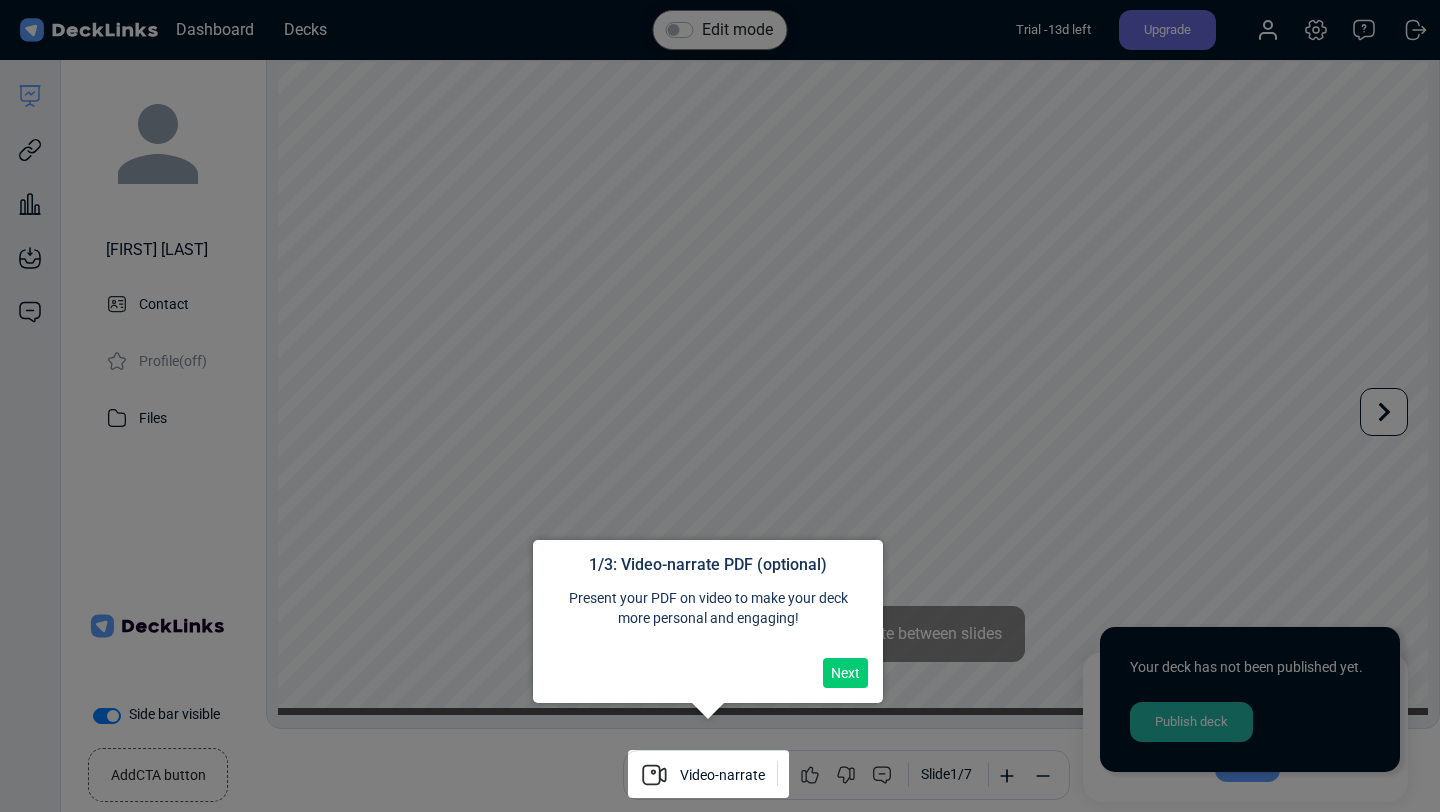 scroll, scrollTop: 16, scrollLeft: 0, axis: vertical 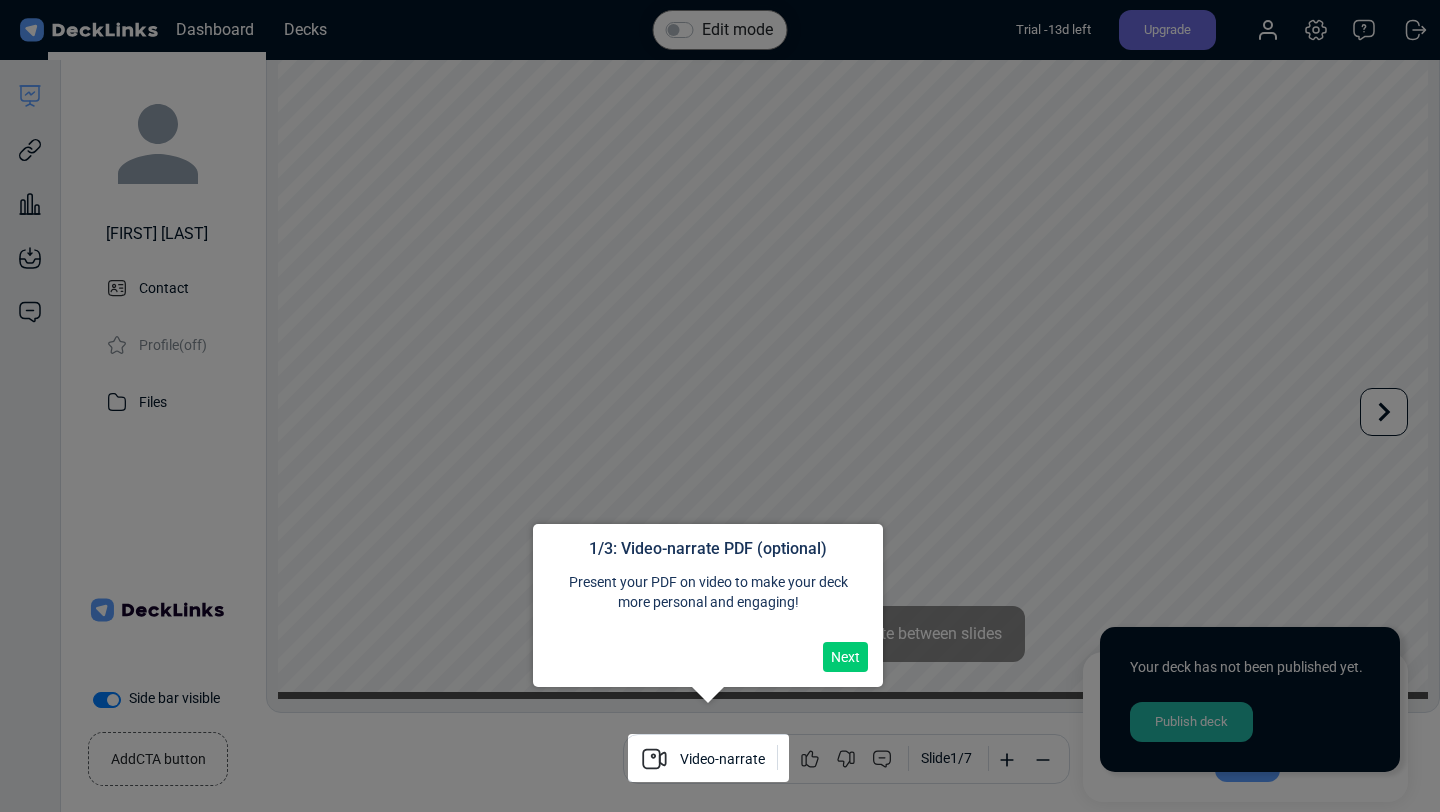 click on "Next" at bounding box center [845, 657] 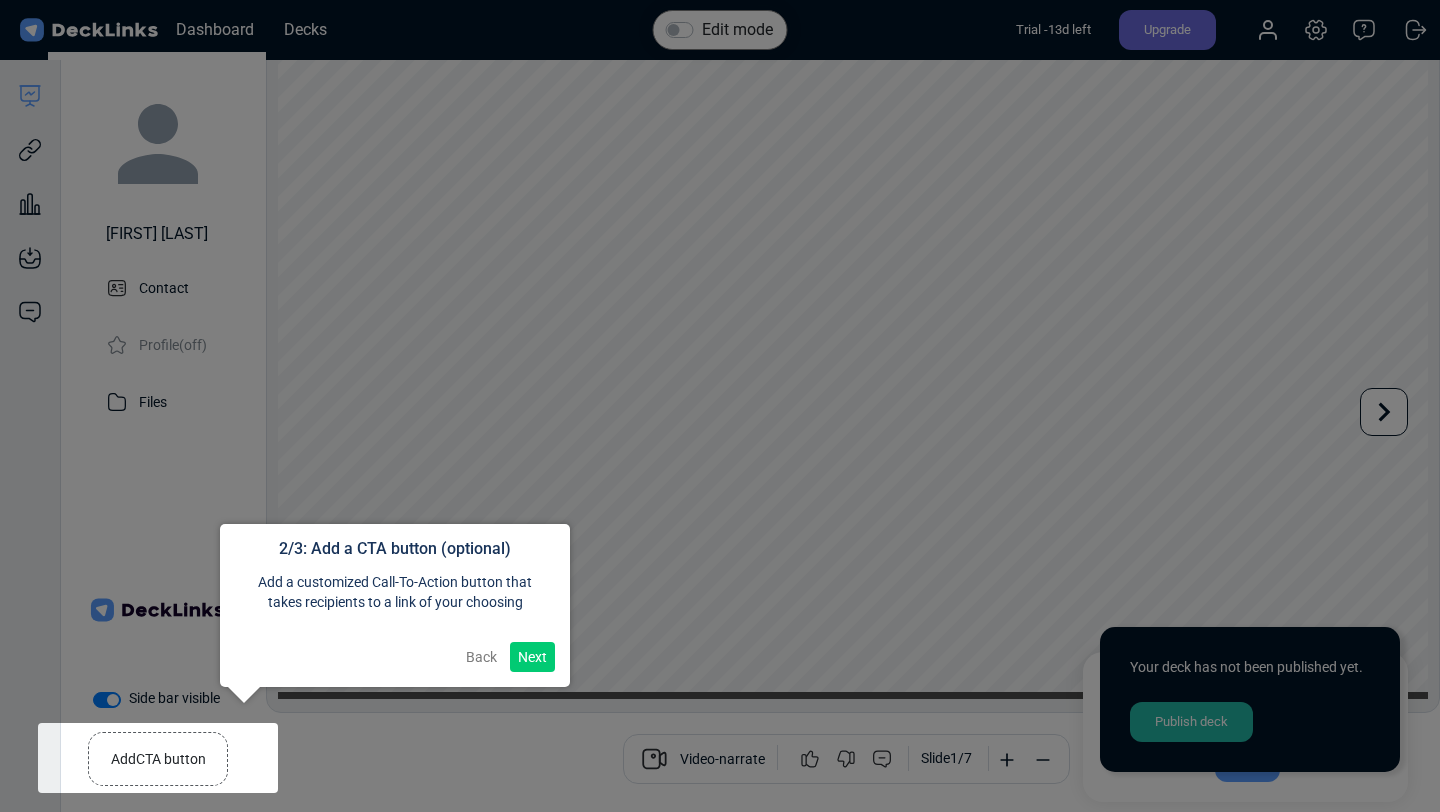 click on "Next" at bounding box center [532, 657] 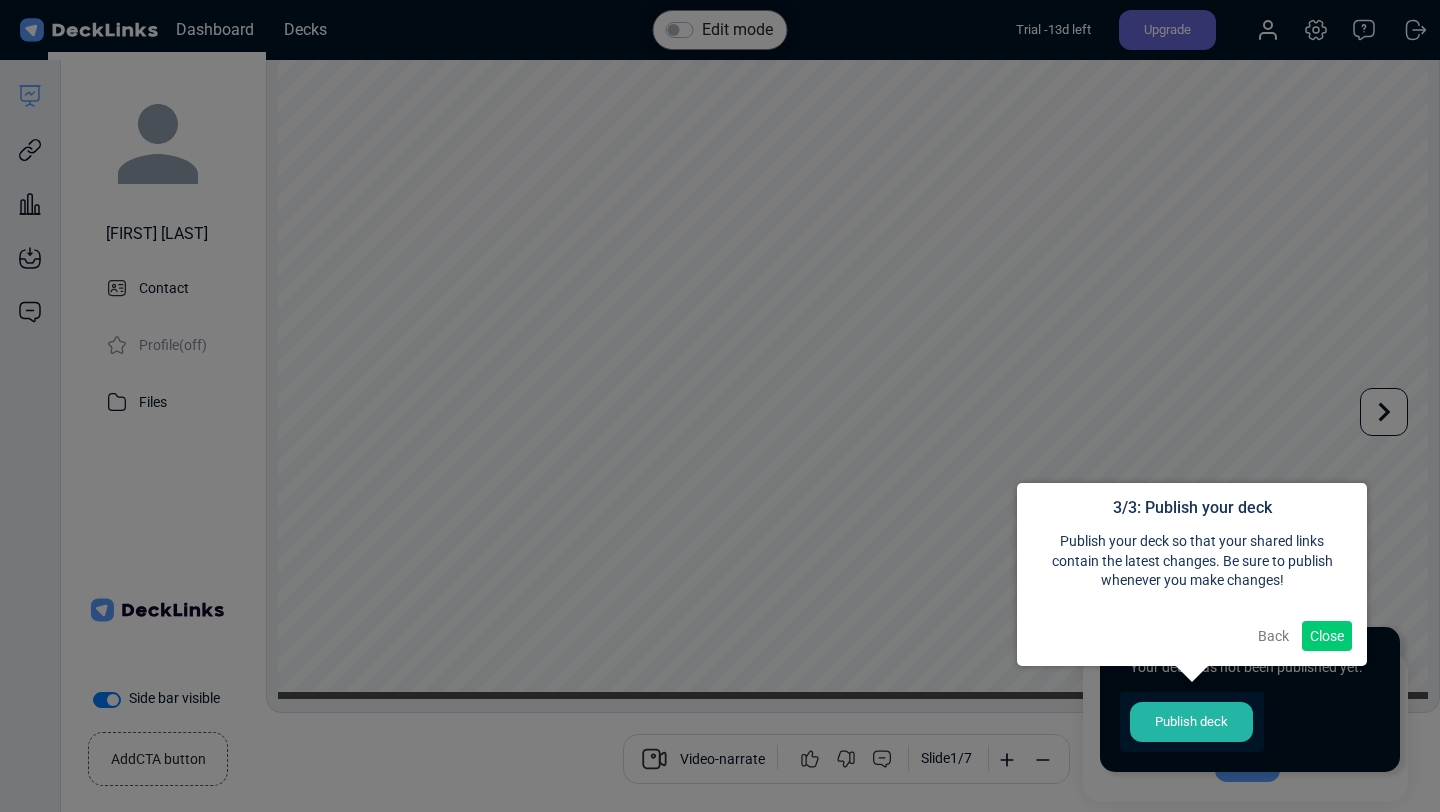 click on "Close" at bounding box center [1327, 636] 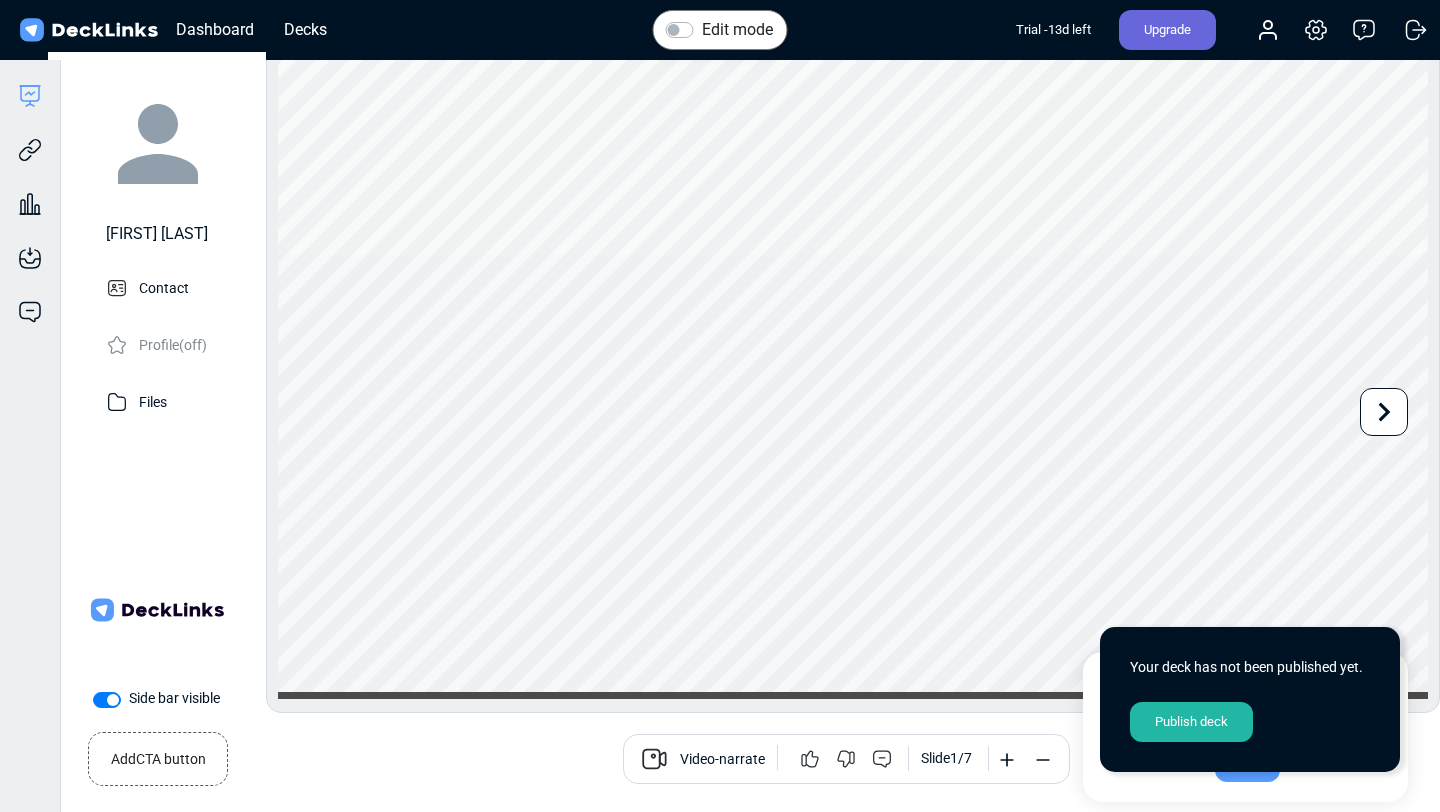 click on "Side bar visible" at bounding box center (174, 698) 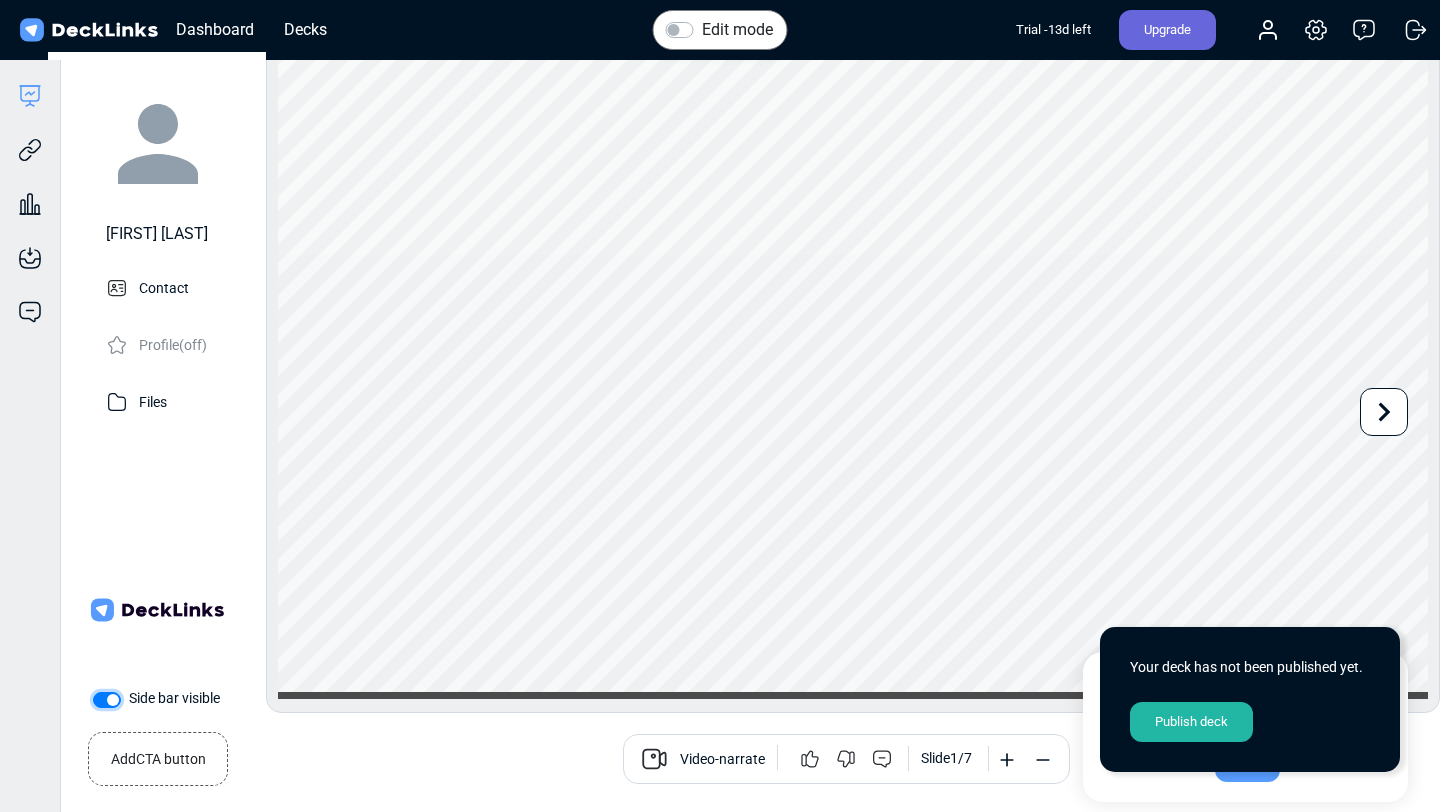 click on "Side bar visible" at bounding box center (101, 698) 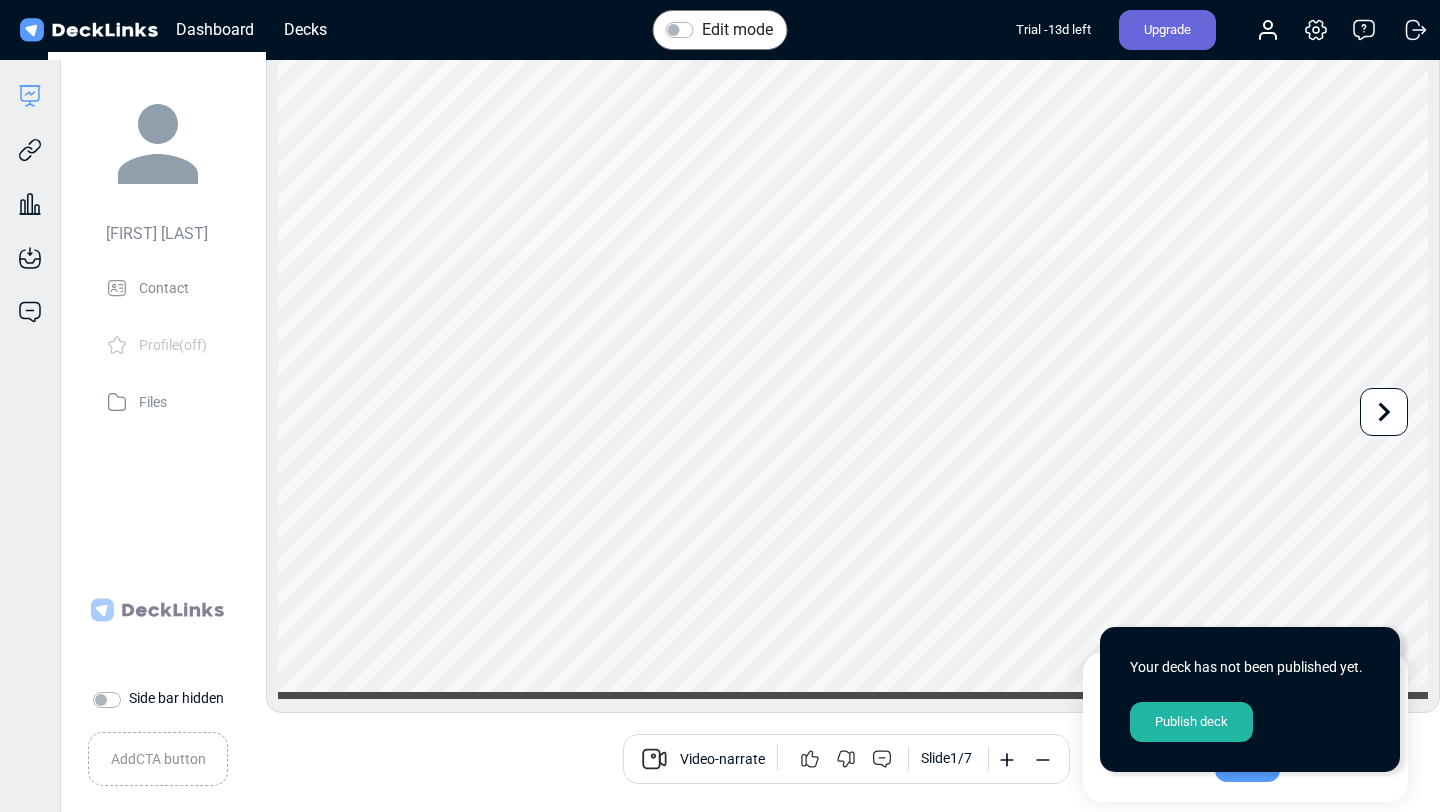 click on "Side bar hidden" at bounding box center [176, 698] 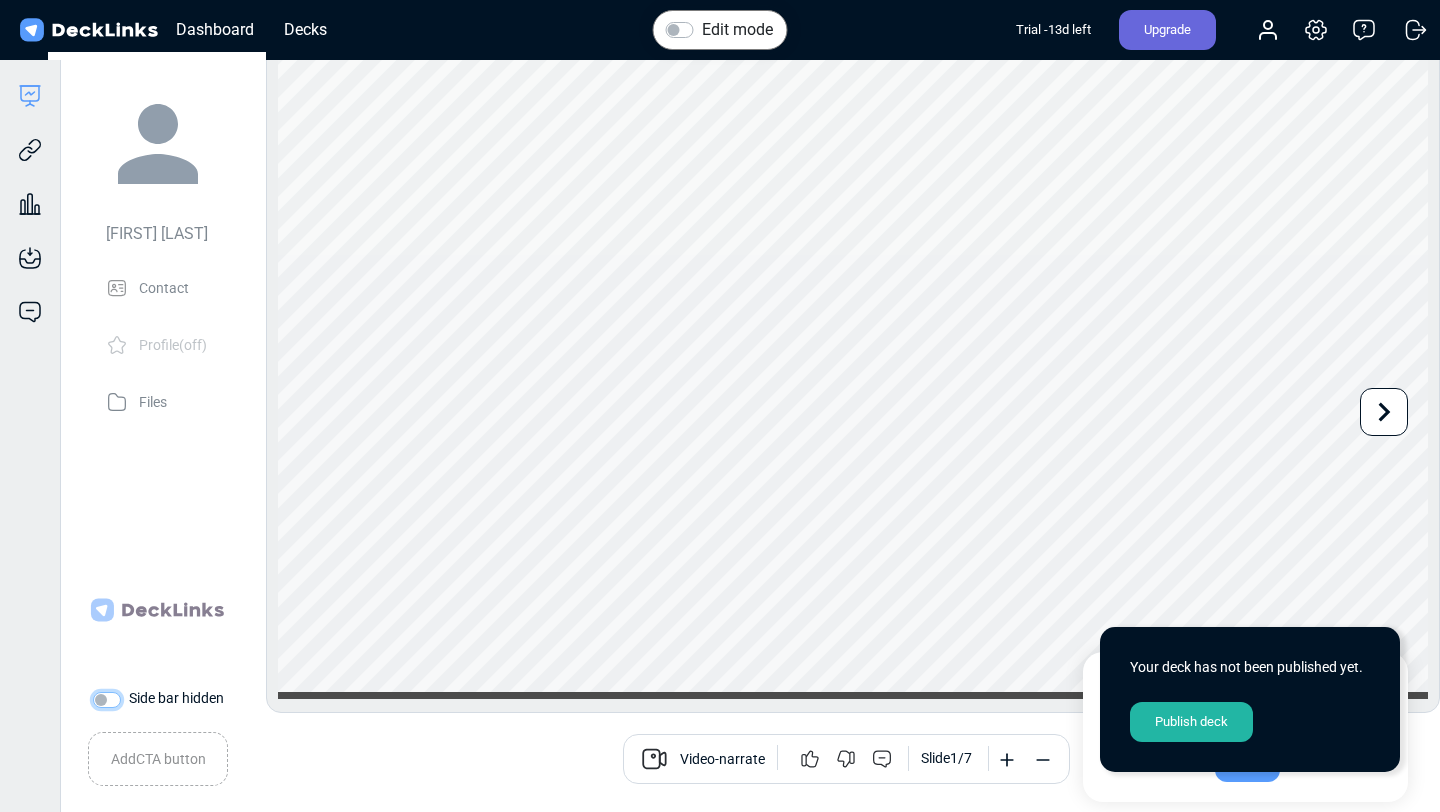 click on "Side bar hidden" at bounding box center [101, 698] 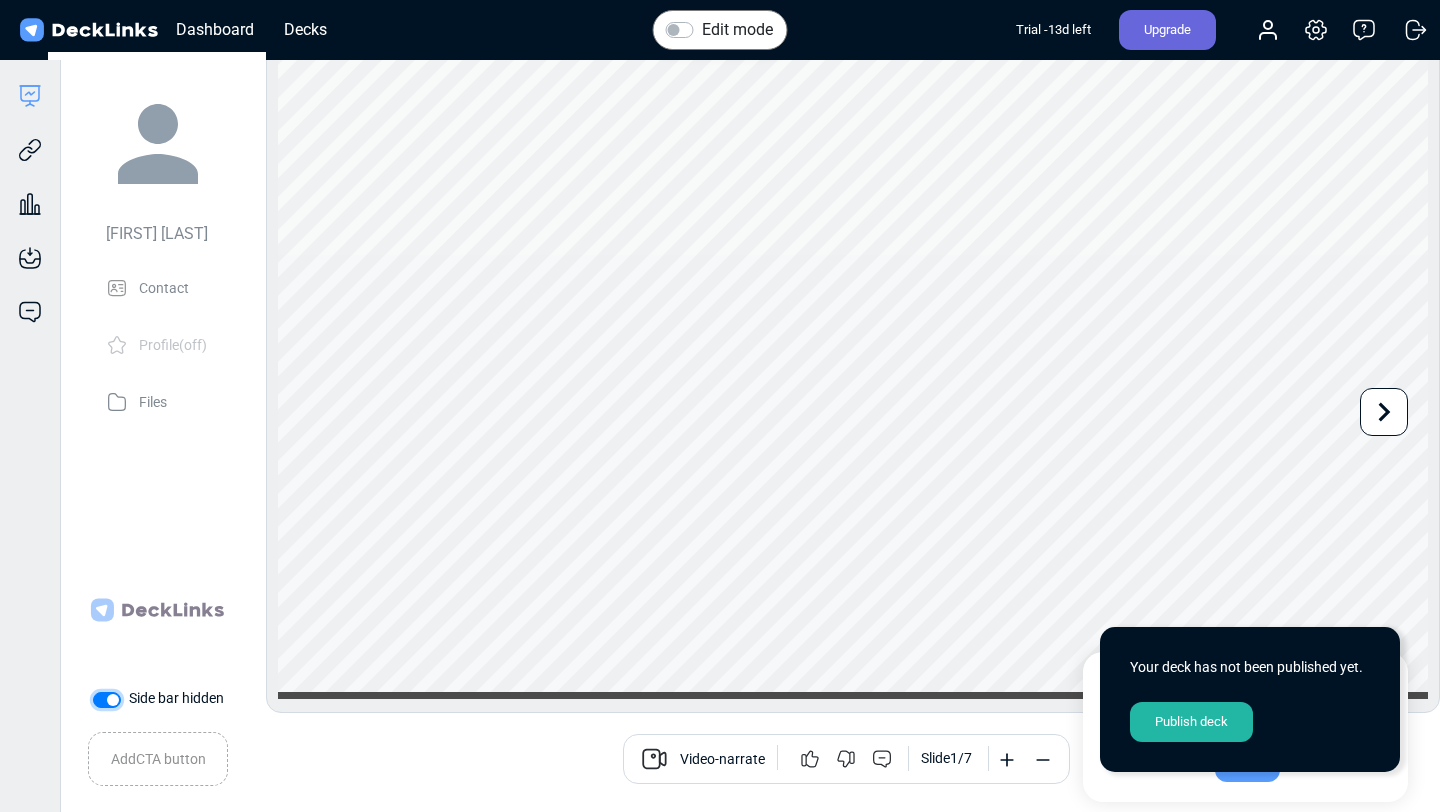 checkbox on "true" 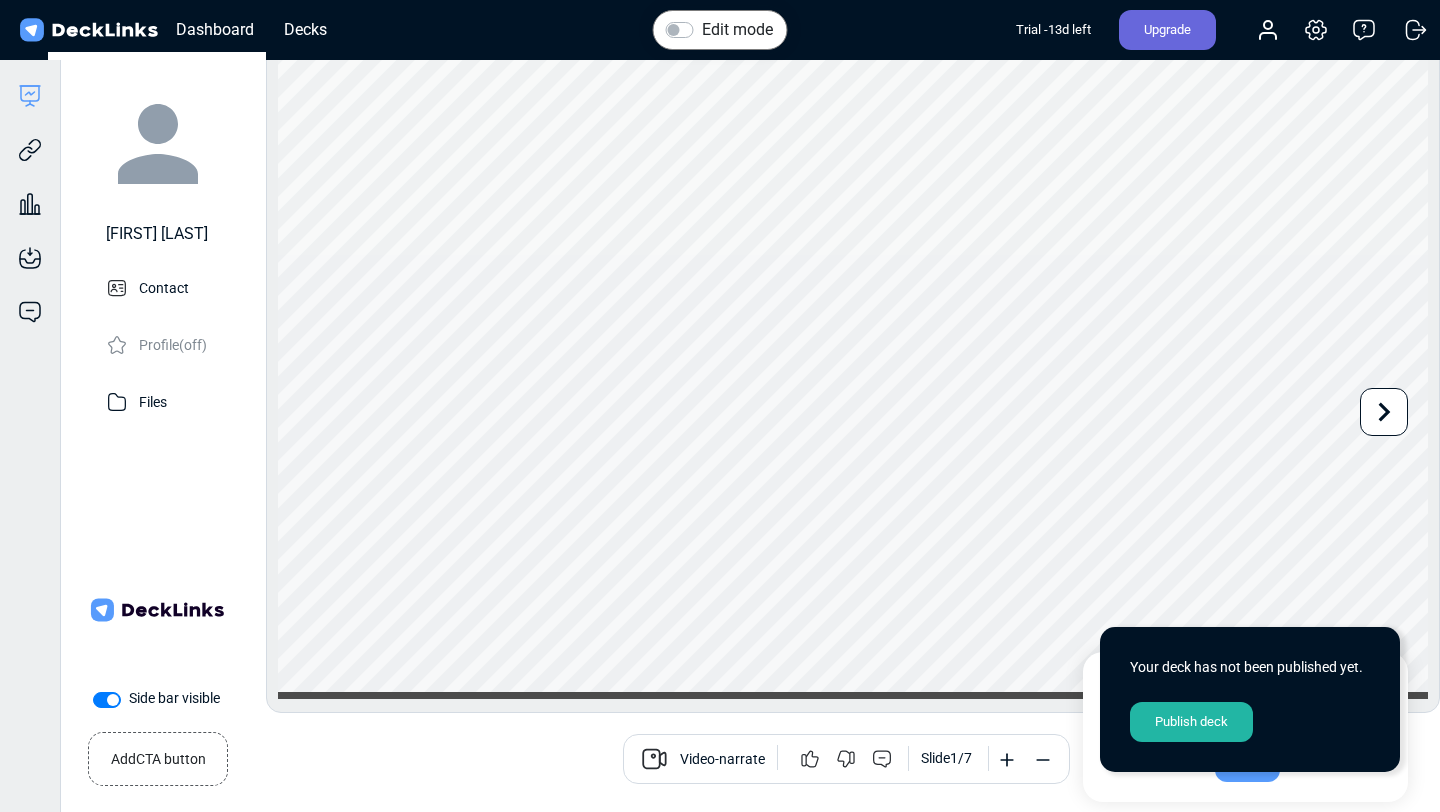 click on "Publish deck" at bounding box center (1191, 722) 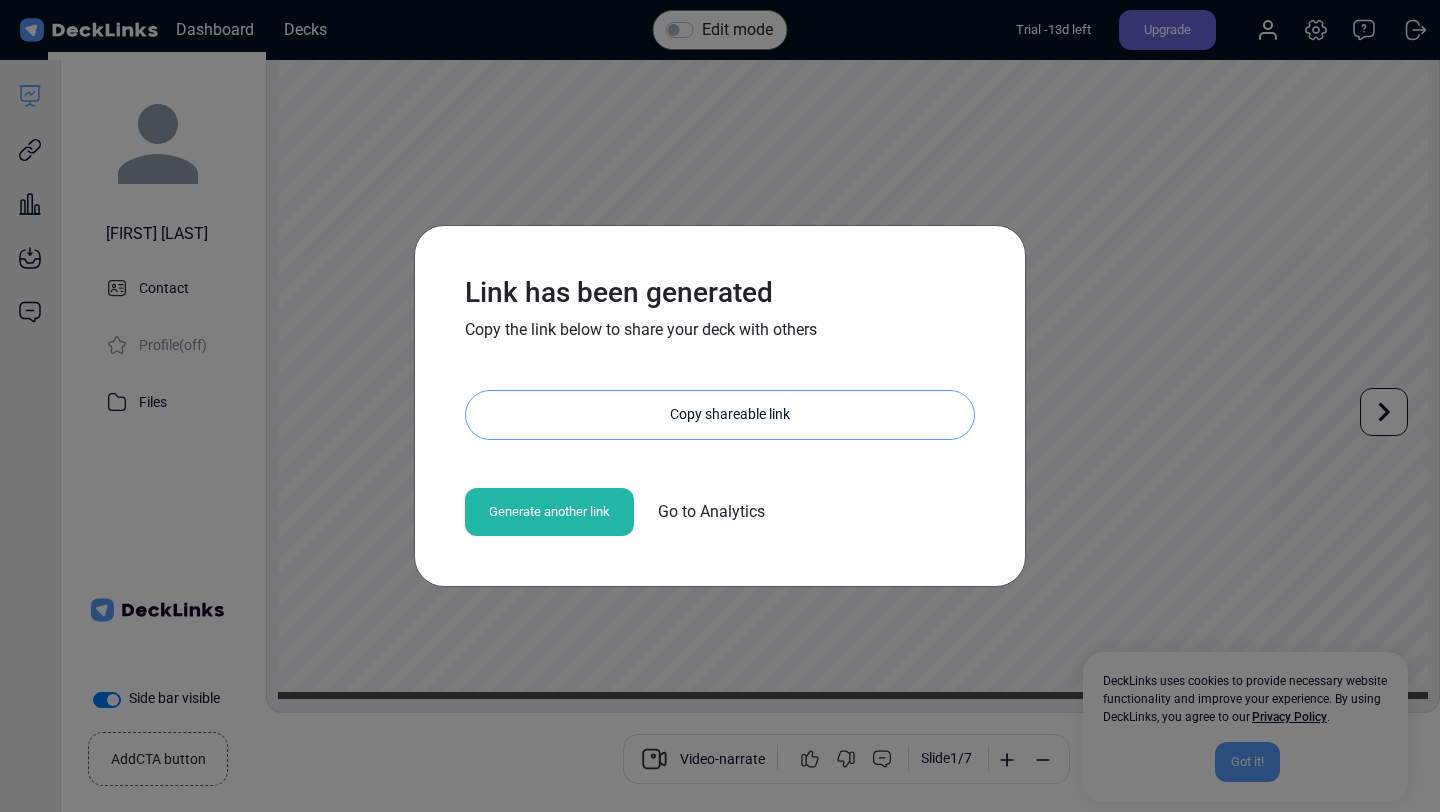 click on "Copy shareable link" at bounding box center (730, 415) 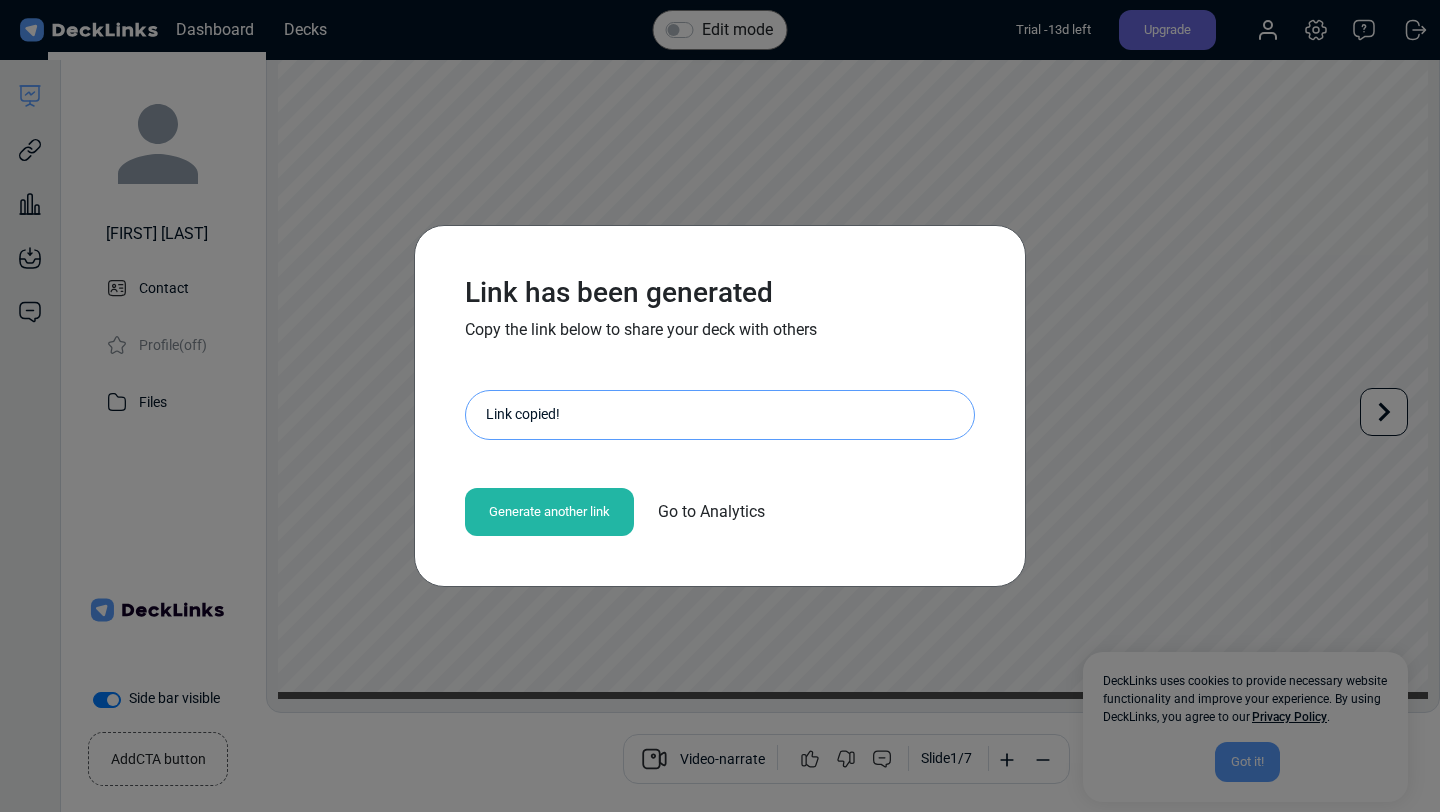 click on "Link has been generated Copy the link below to share your deck with others   https://my.decklinks.com/[COMPANY]/shared/[LINK] Link copied! Generate another link Go to Analytics" at bounding box center (720, 406) 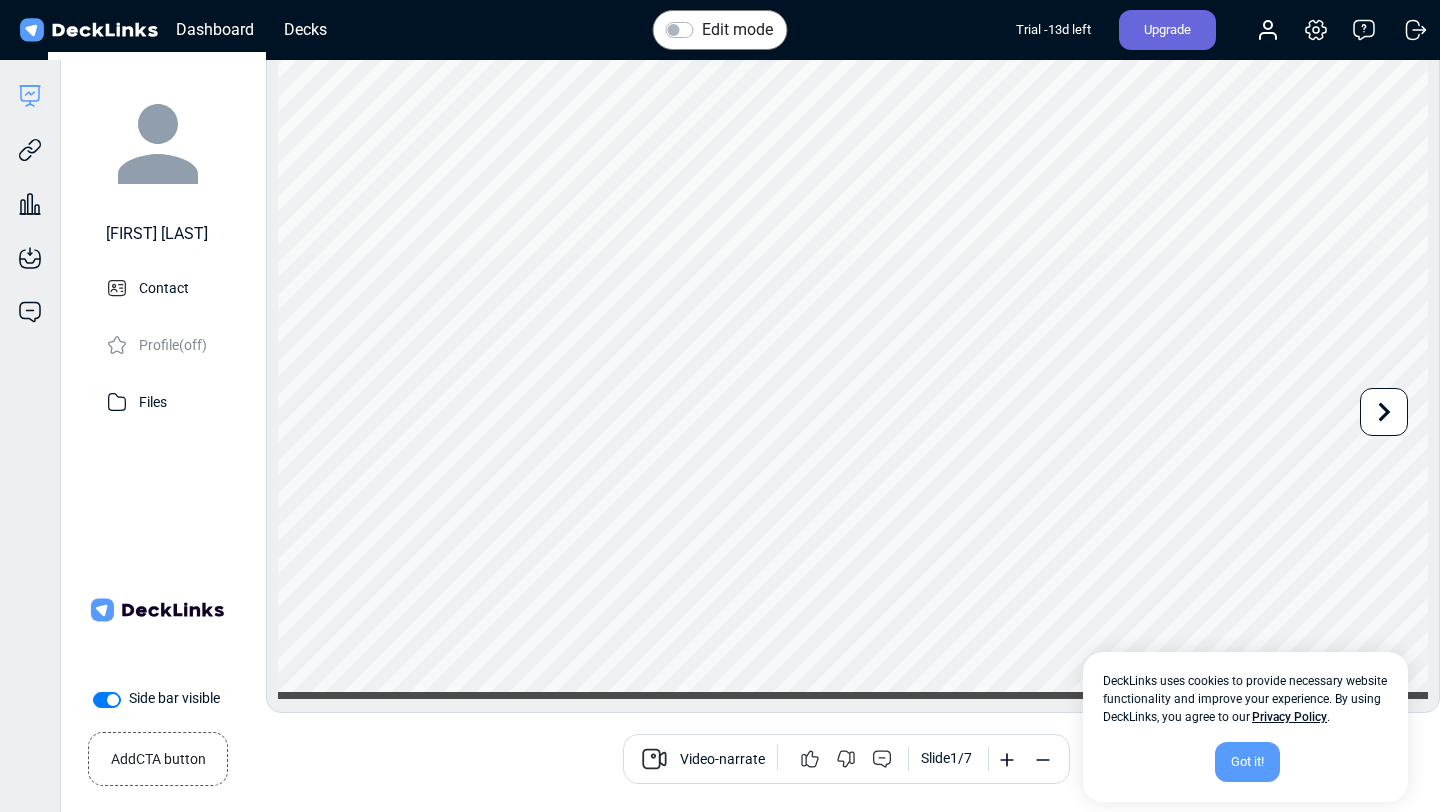 click on "Got it!" at bounding box center [1247, 762] 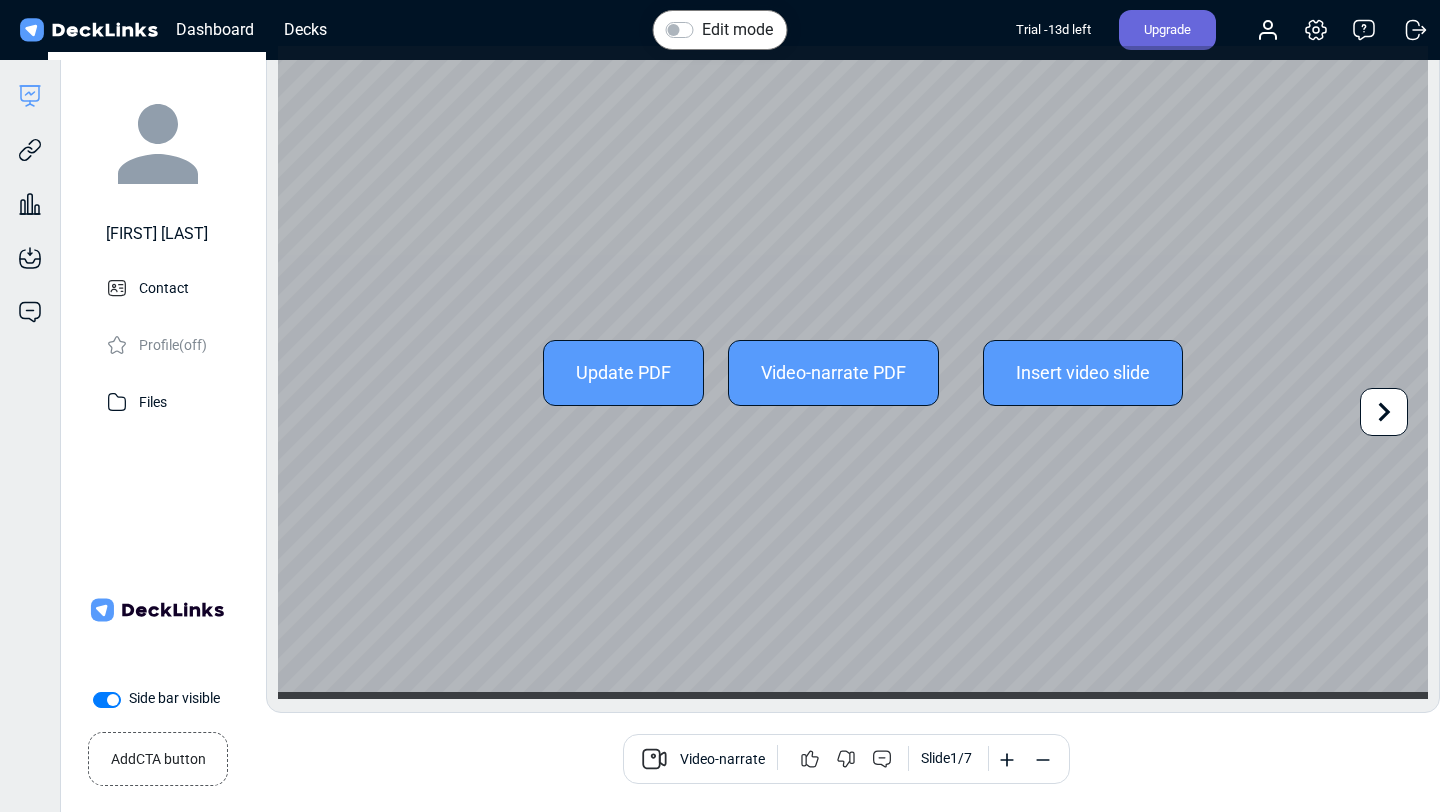 click 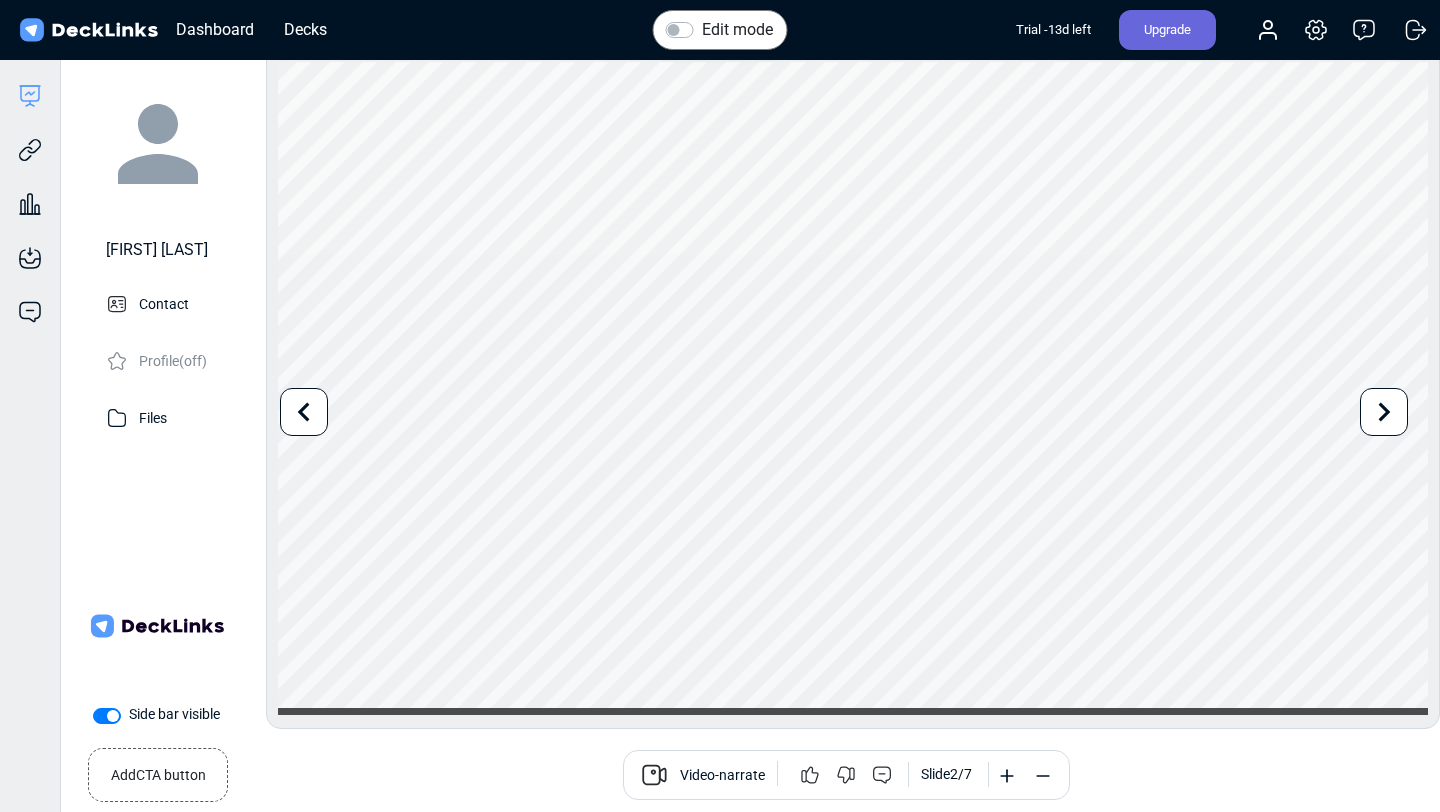 click on "Edit mode" at bounding box center [737, 30] 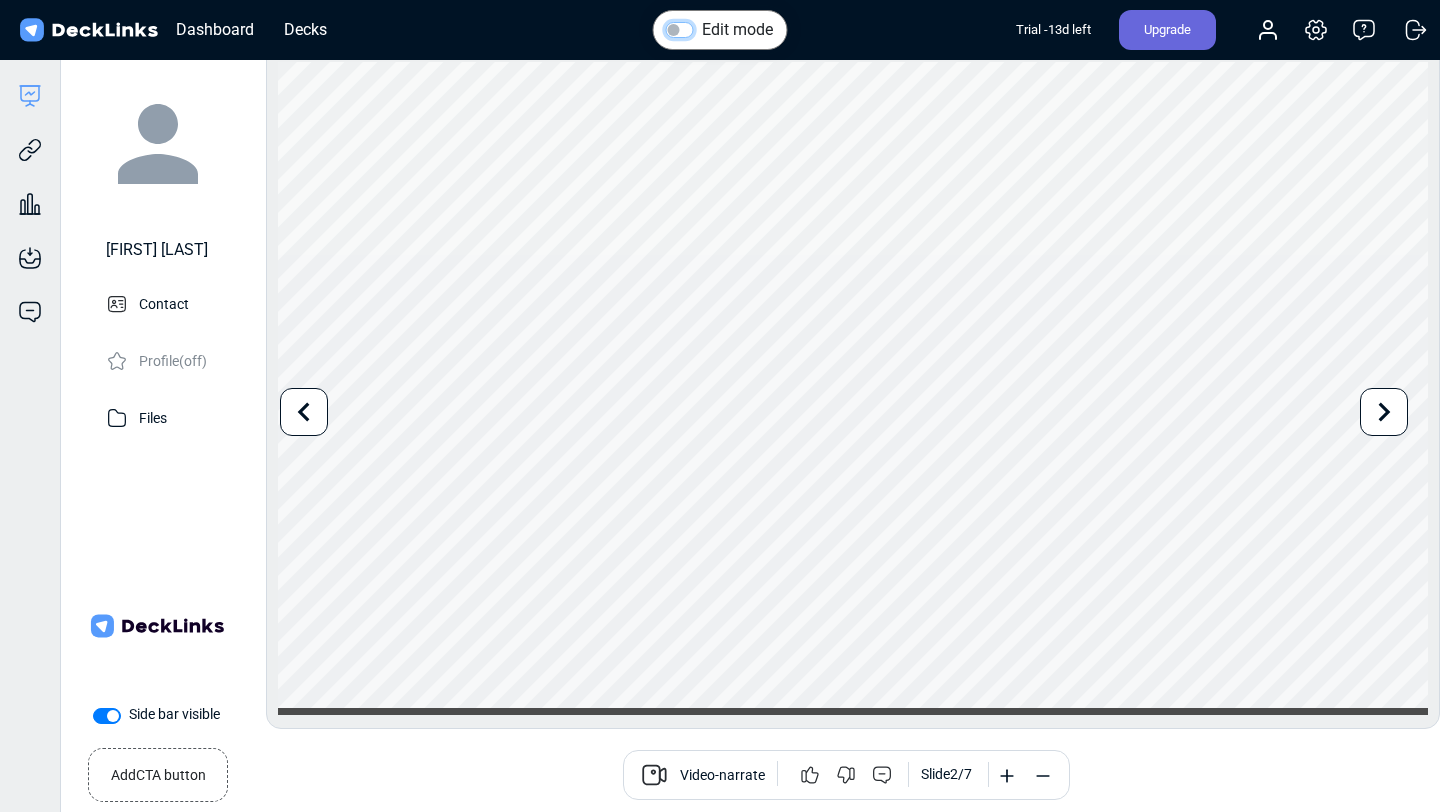 click on "Edit mode" at bounding box center (674, 28) 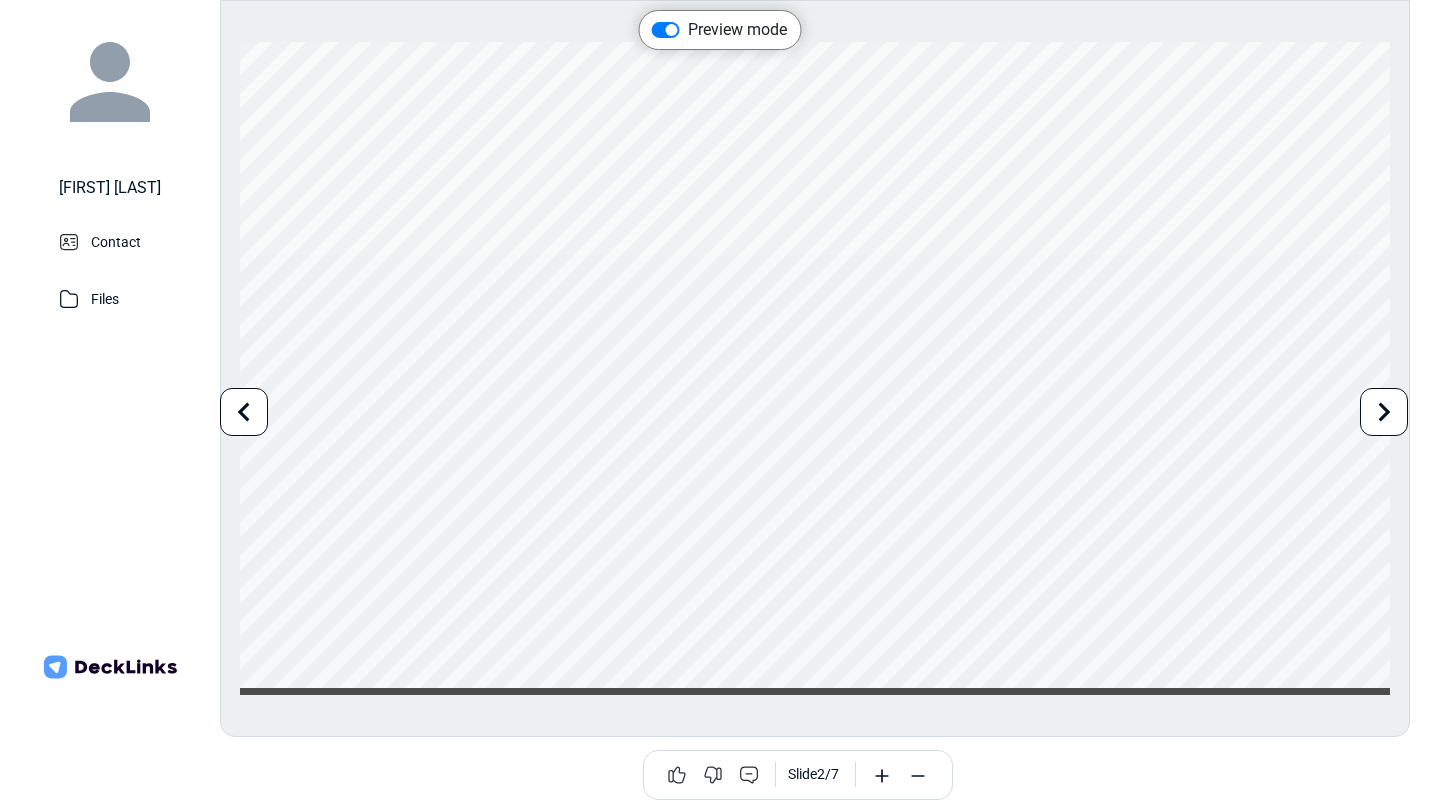 click 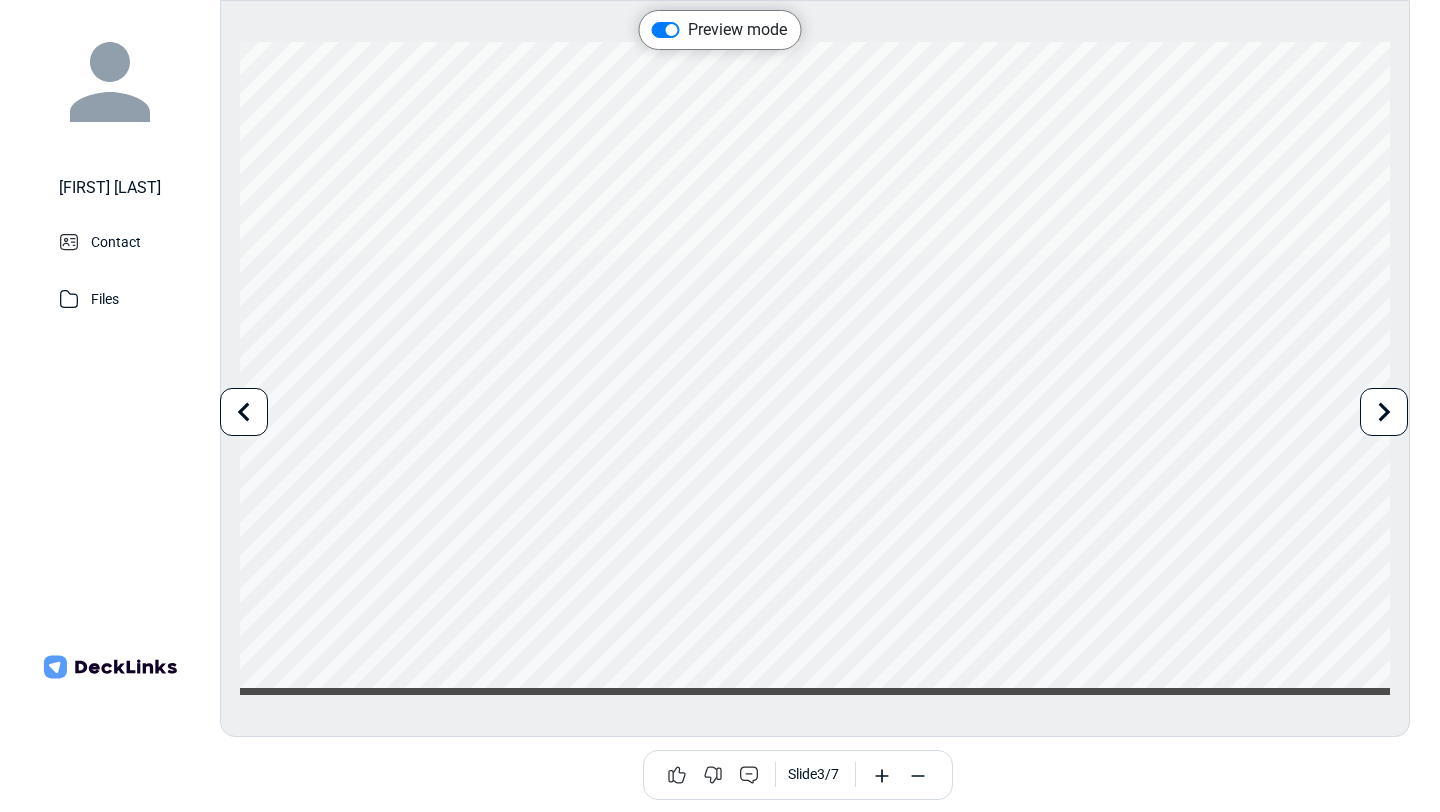 click 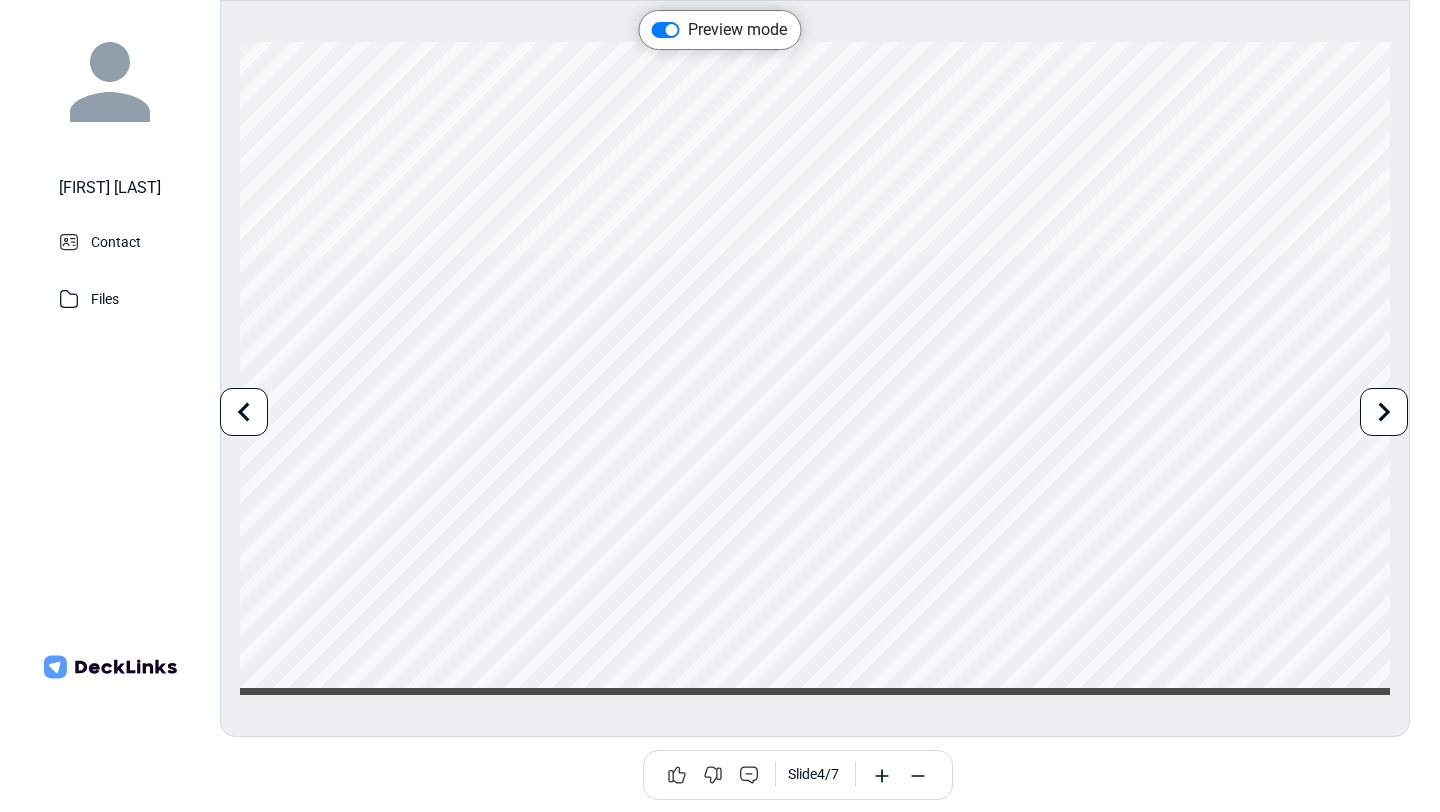 click 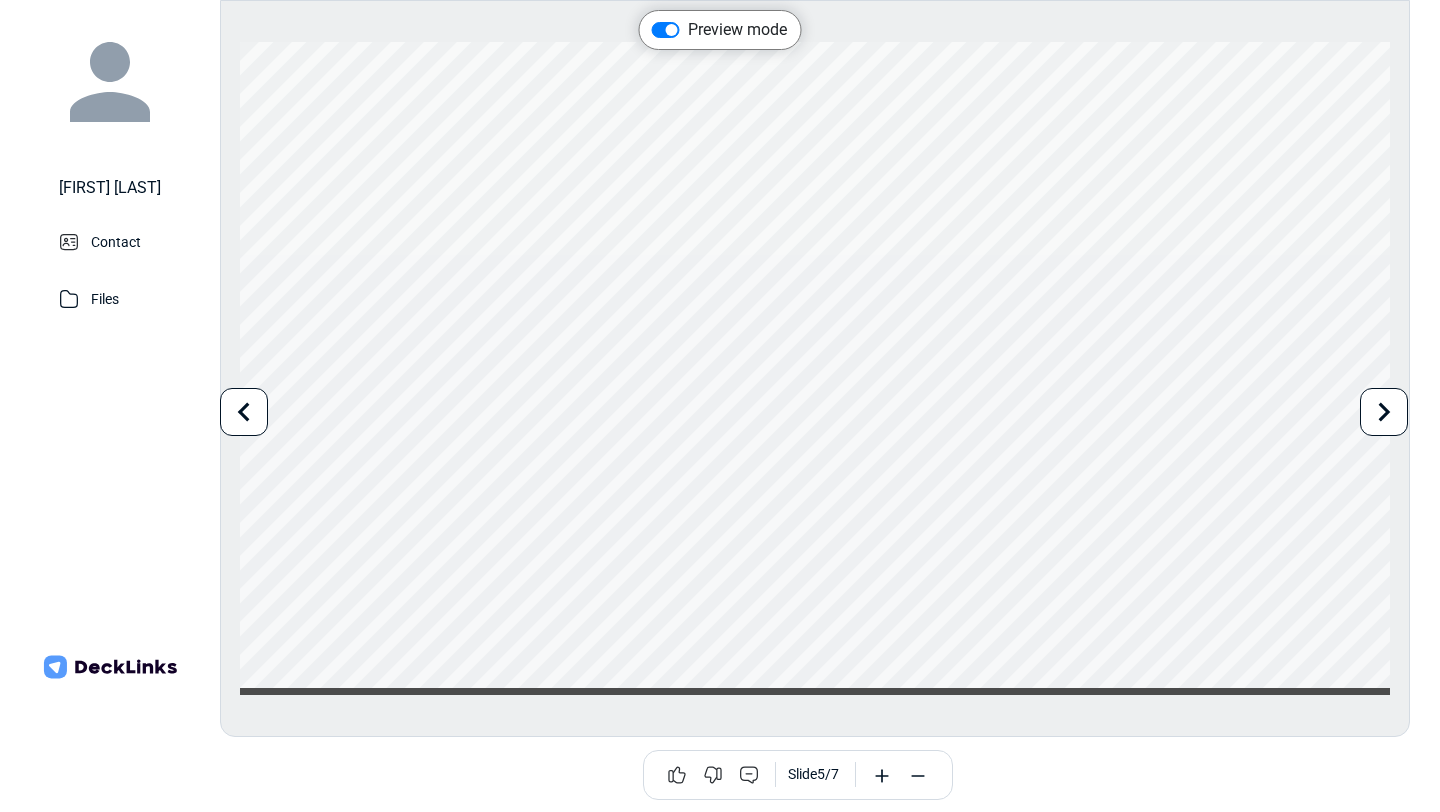 click 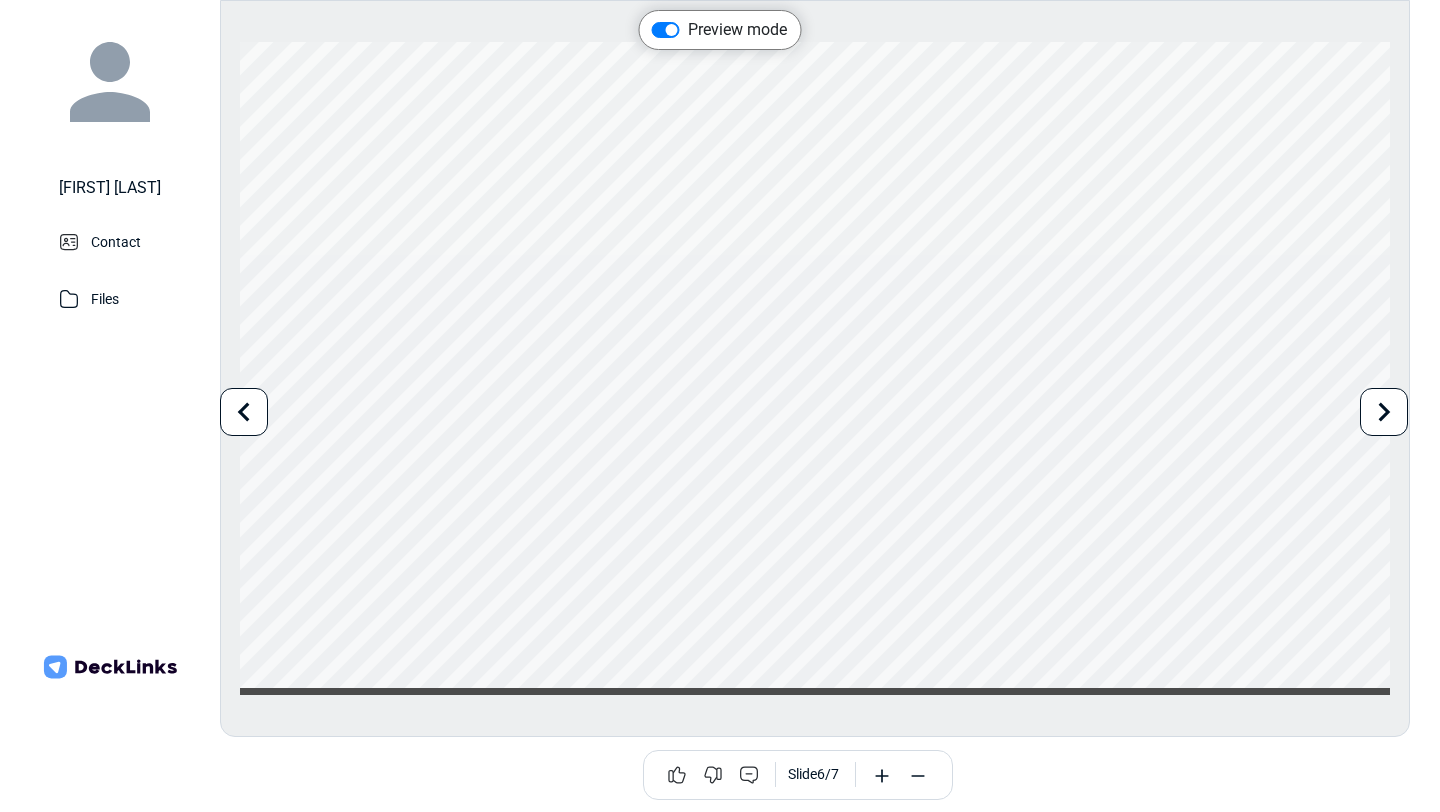 click 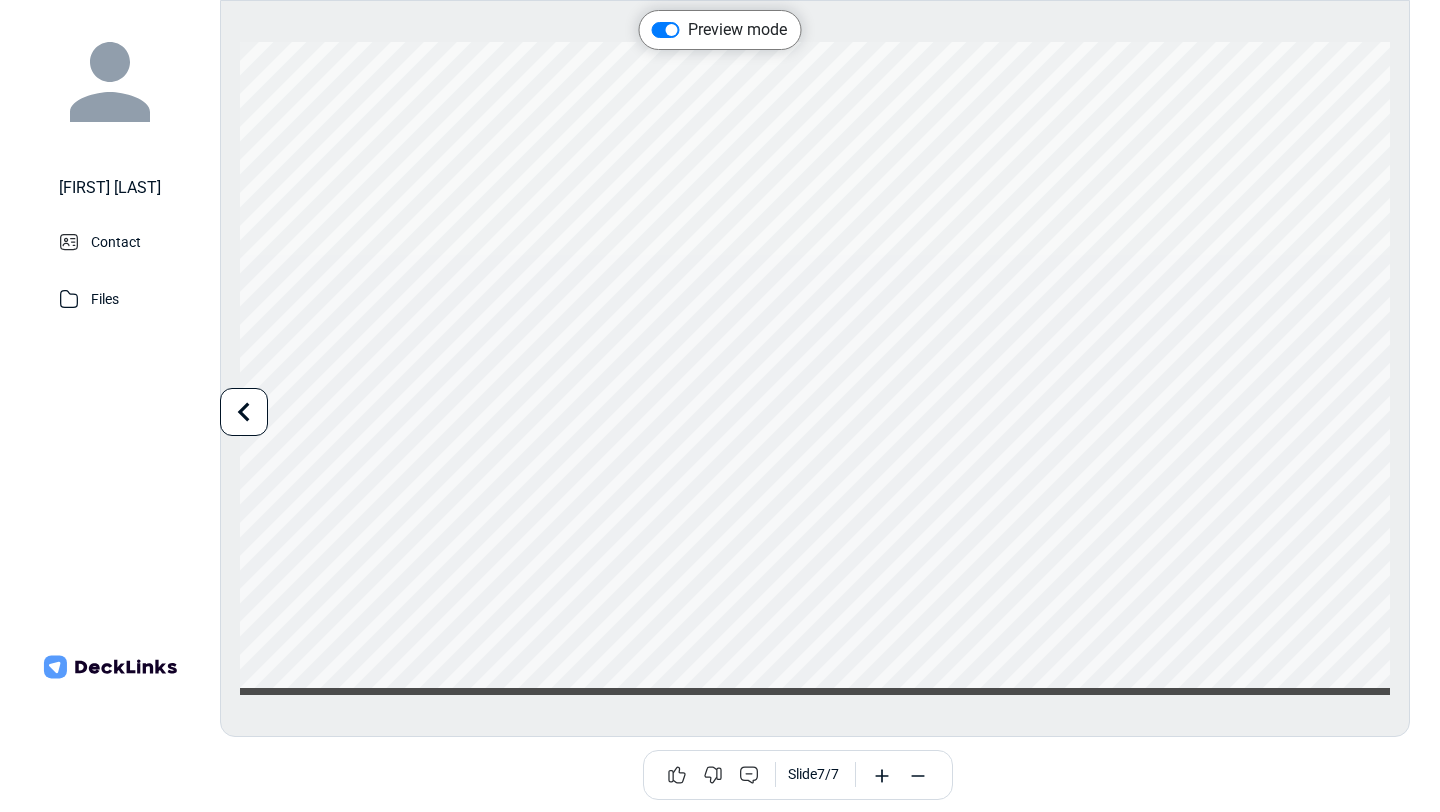 click 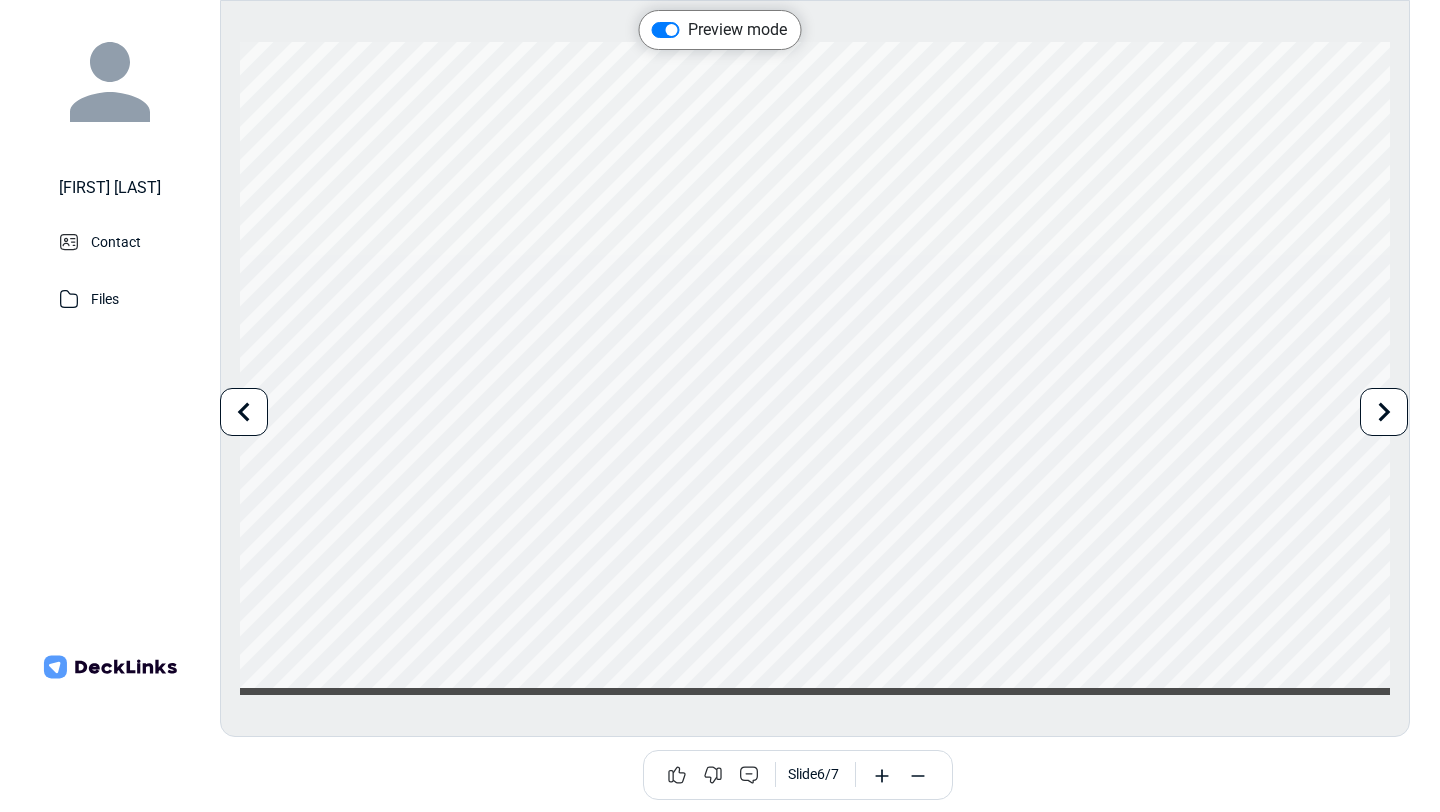 click 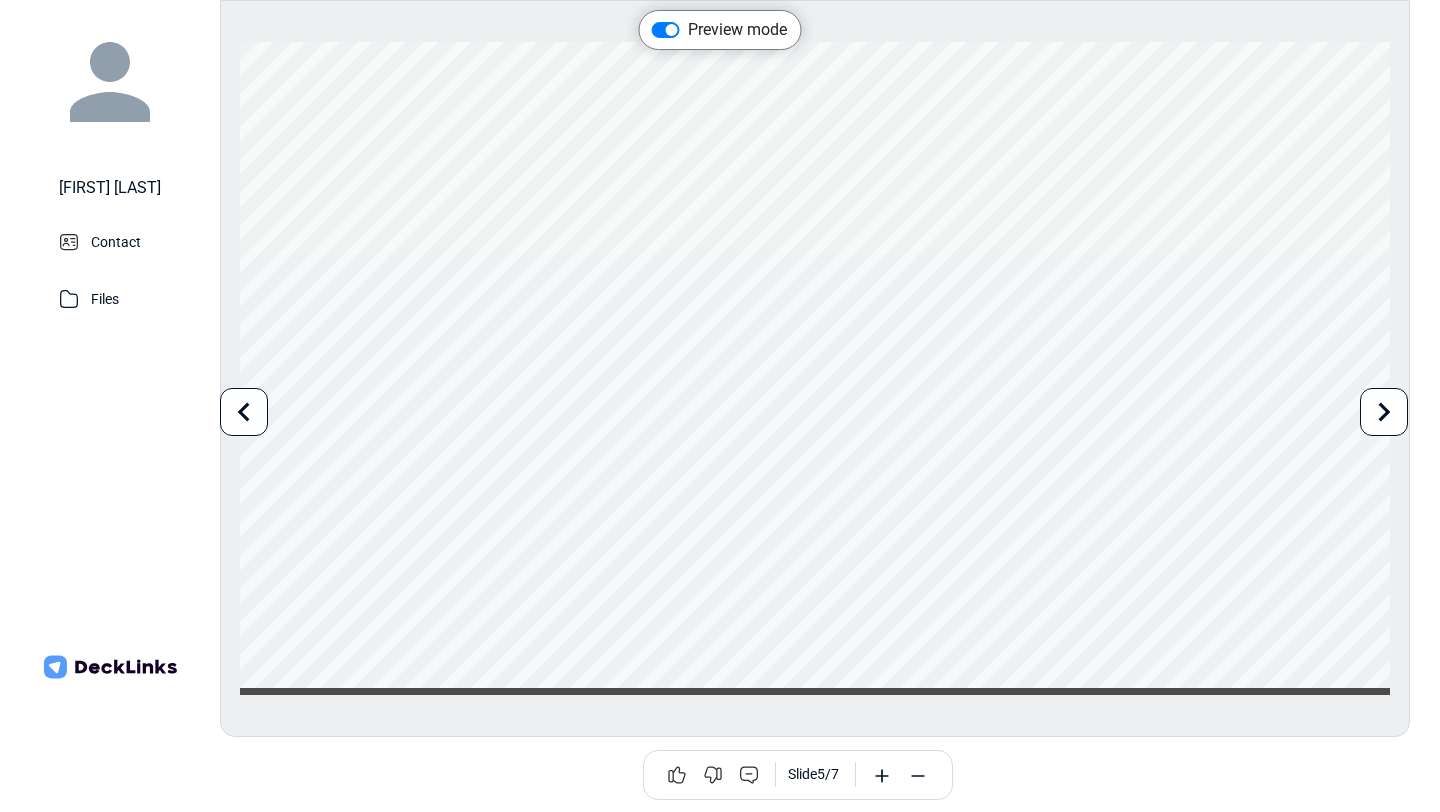 click 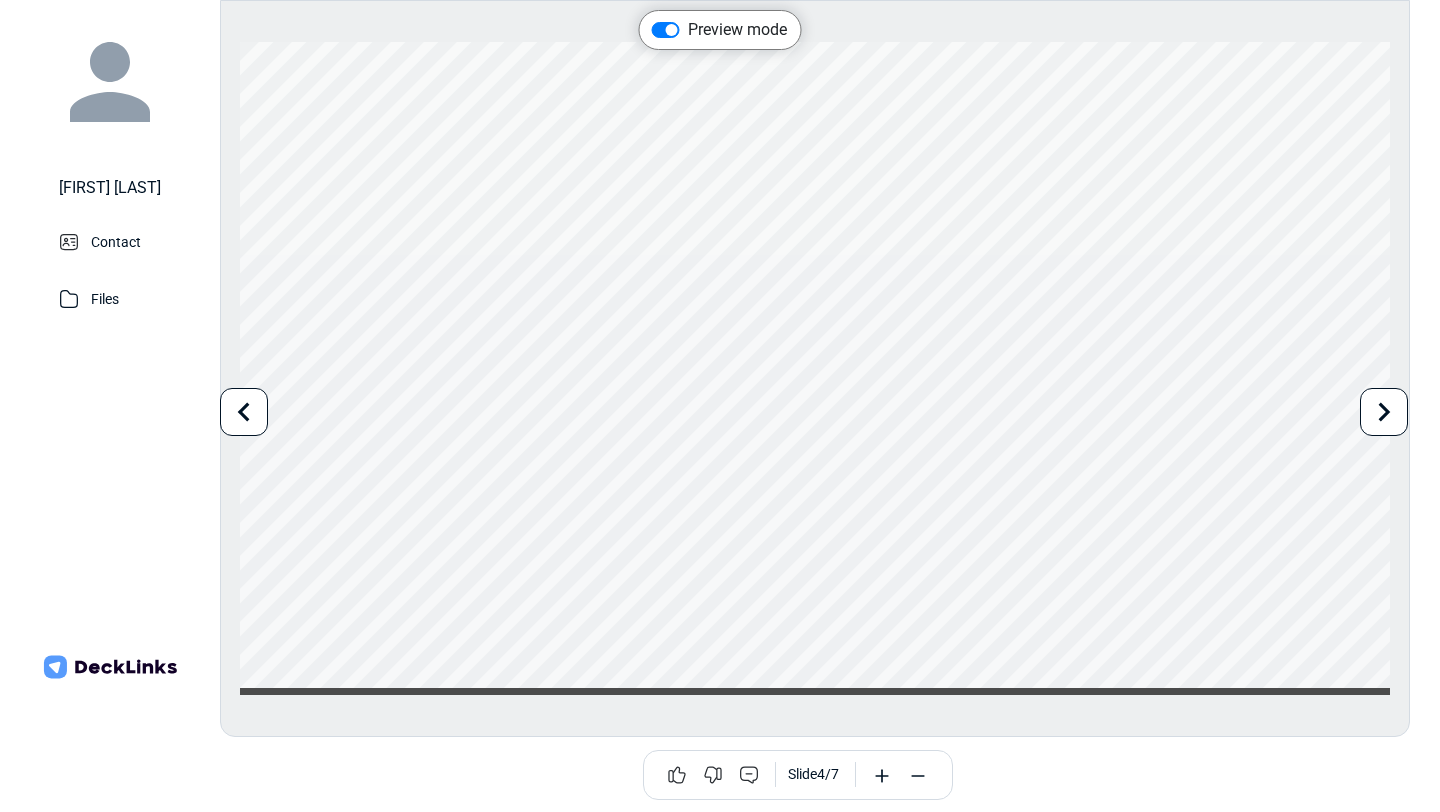 click 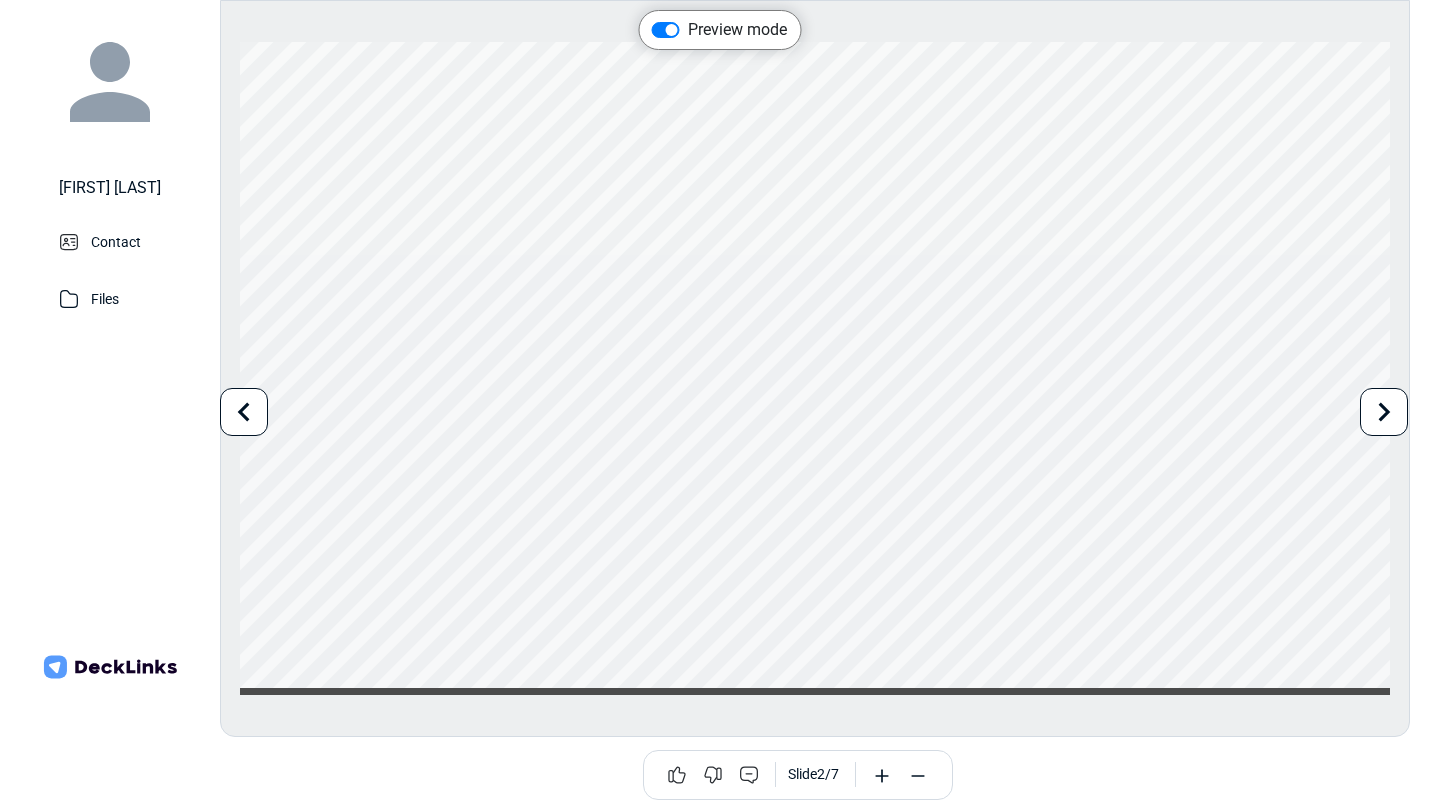 click 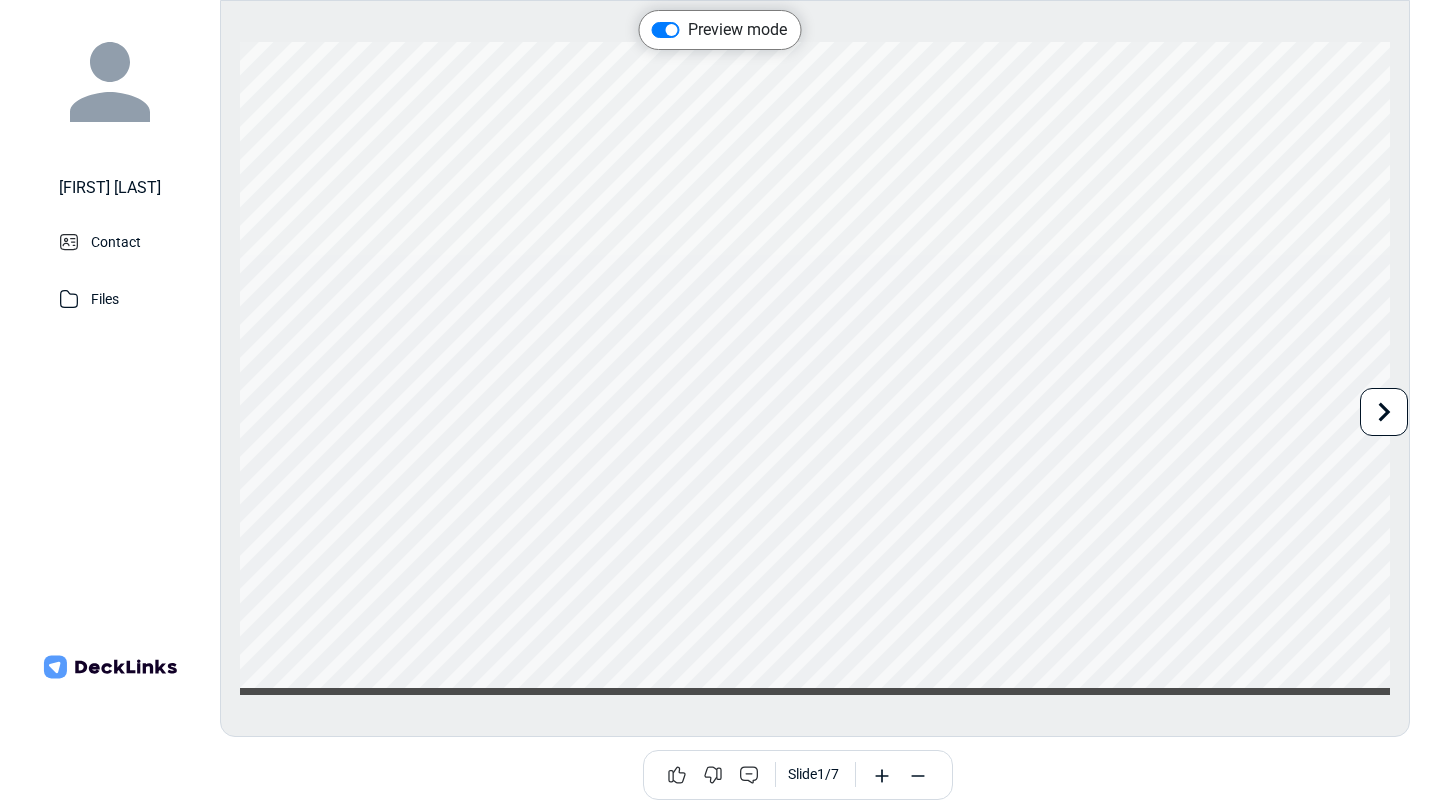 click on "Contact" at bounding box center (116, 240) 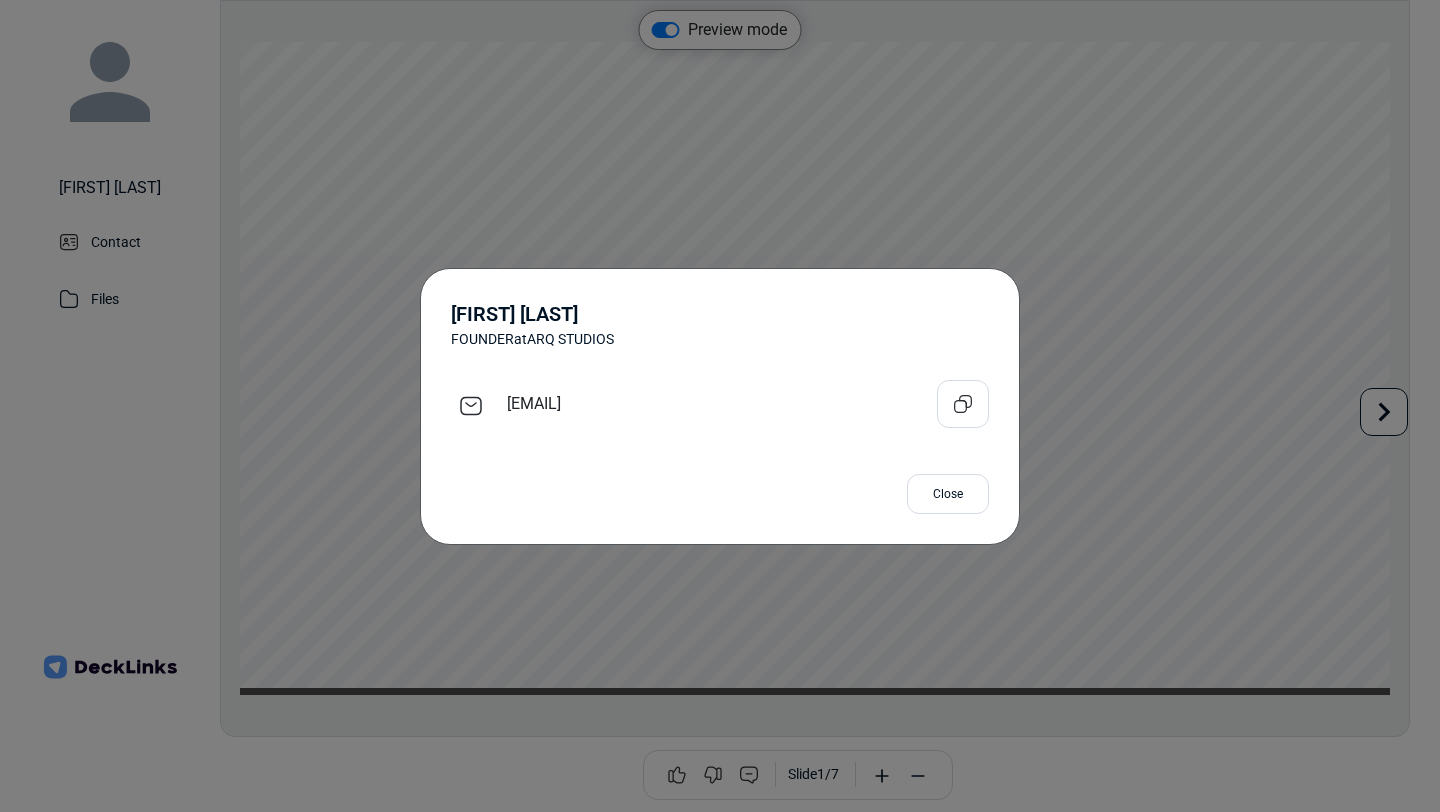 click on "Close" at bounding box center [948, 494] 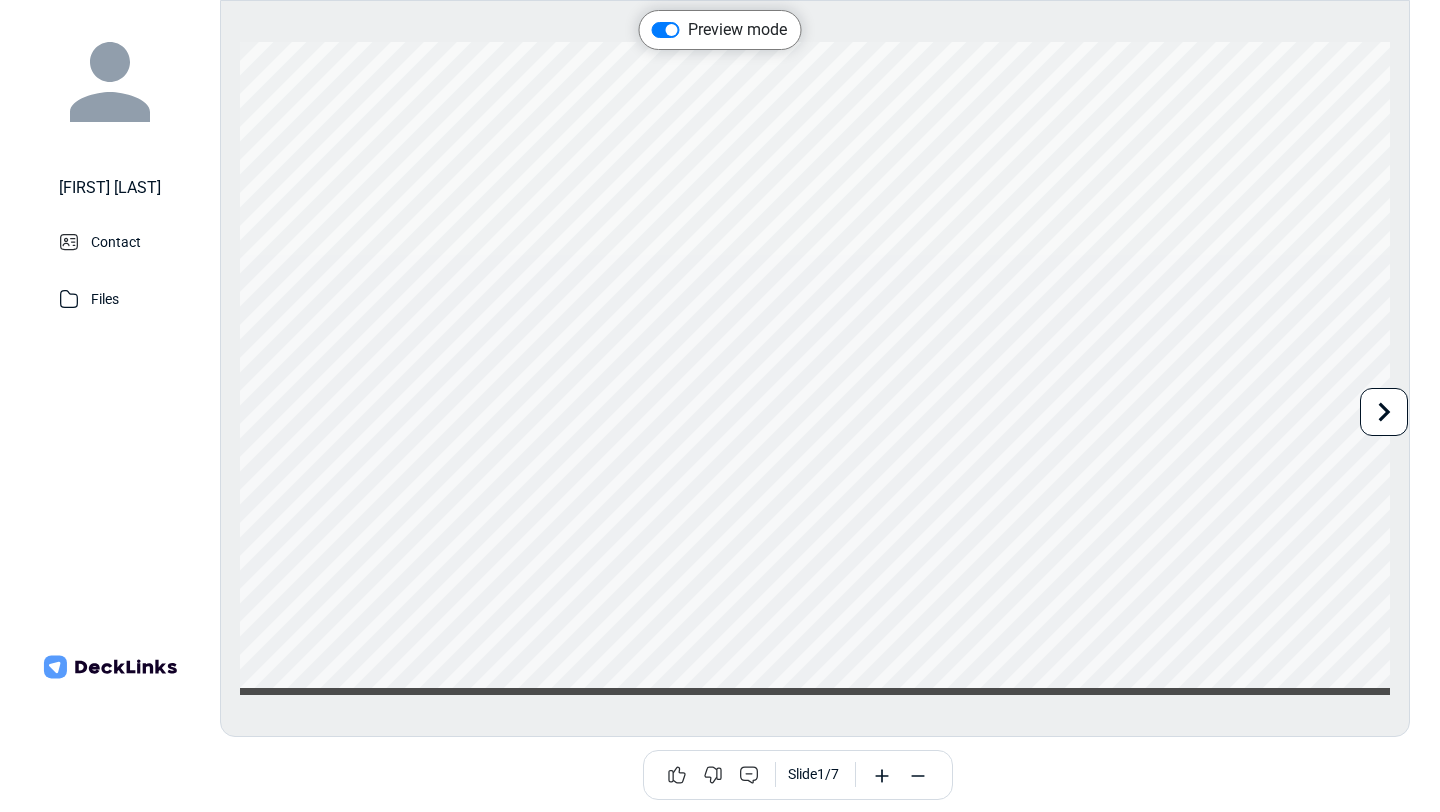 click on "Preview mode" at bounding box center (737, 30) 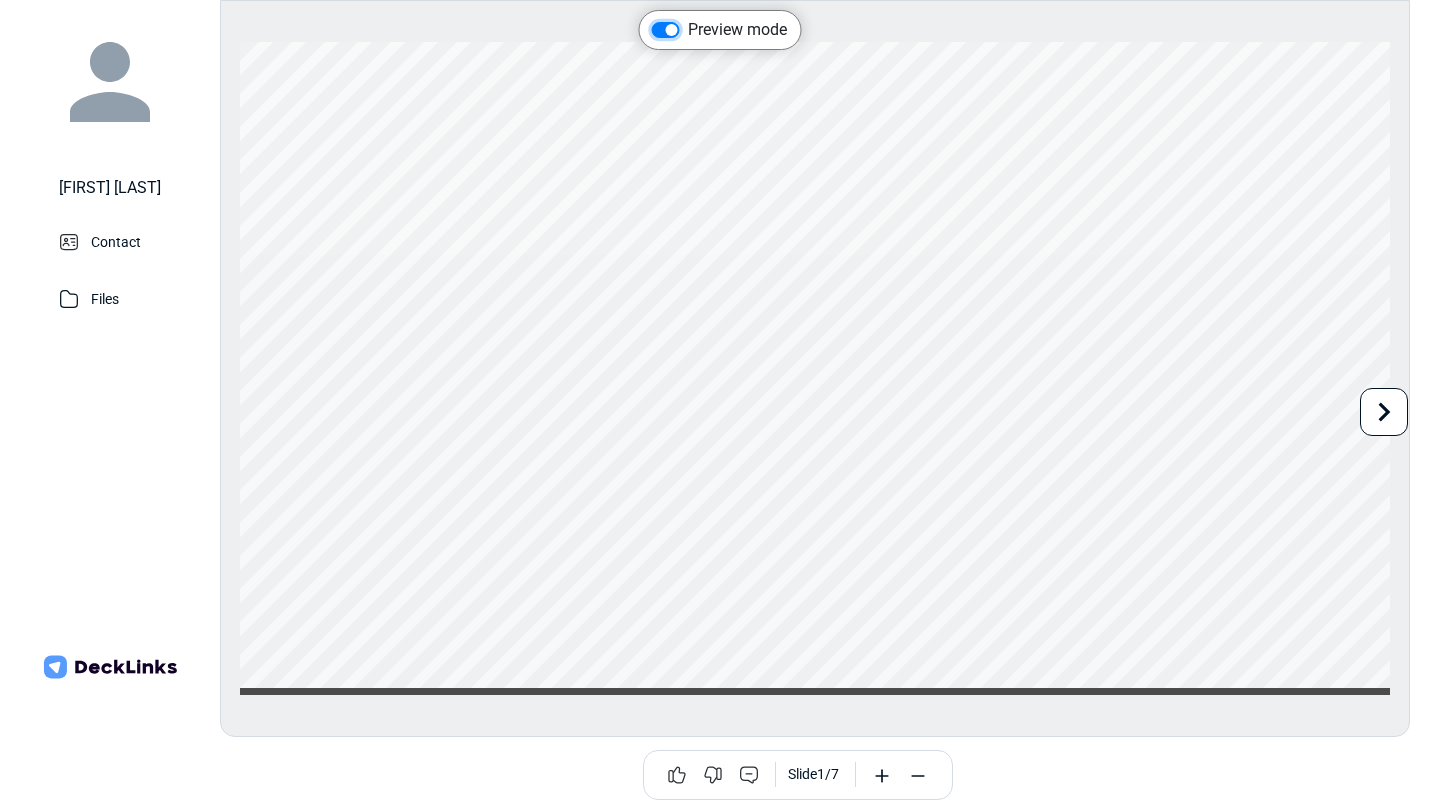 click on "Preview mode" at bounding box center [660, 28] 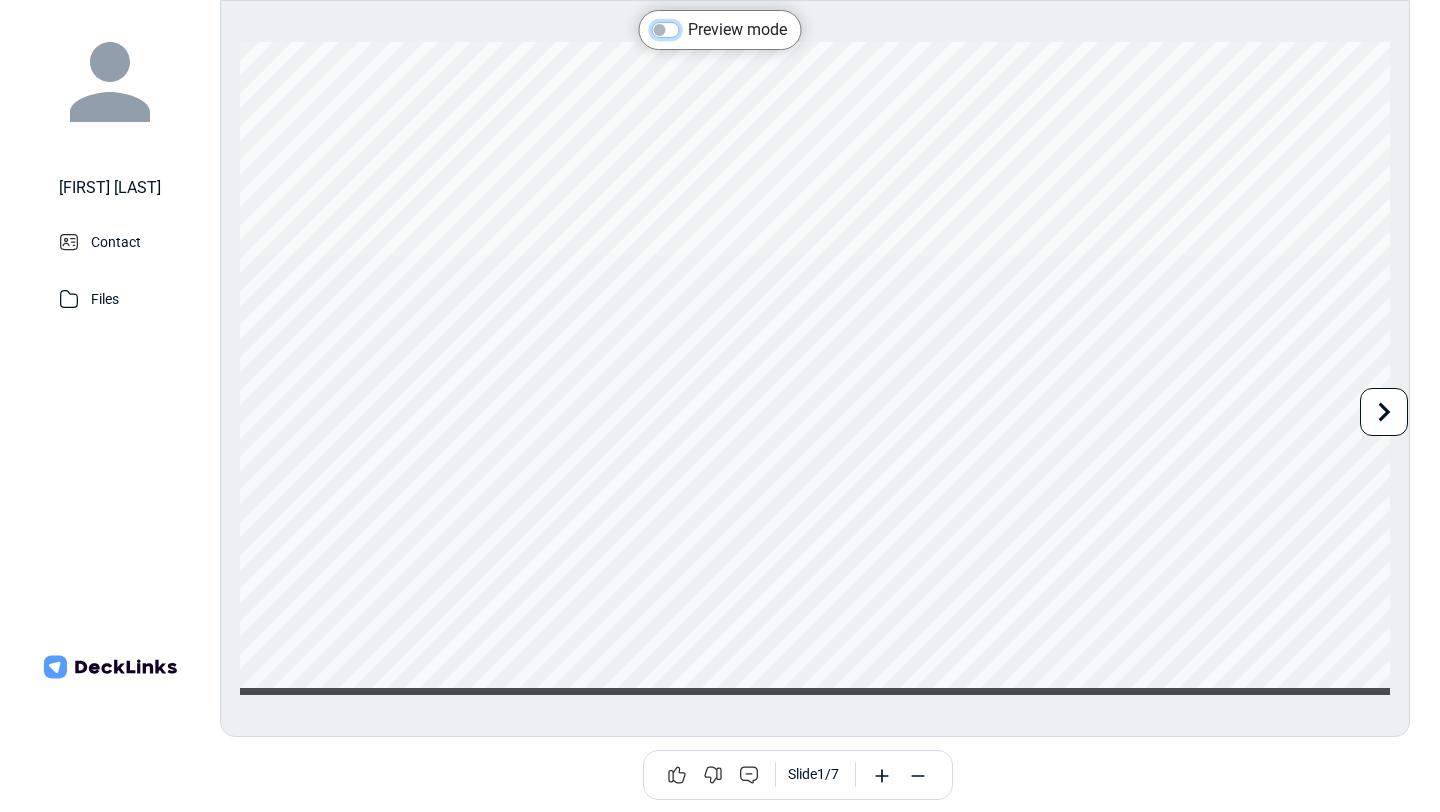 checkbox on "false" 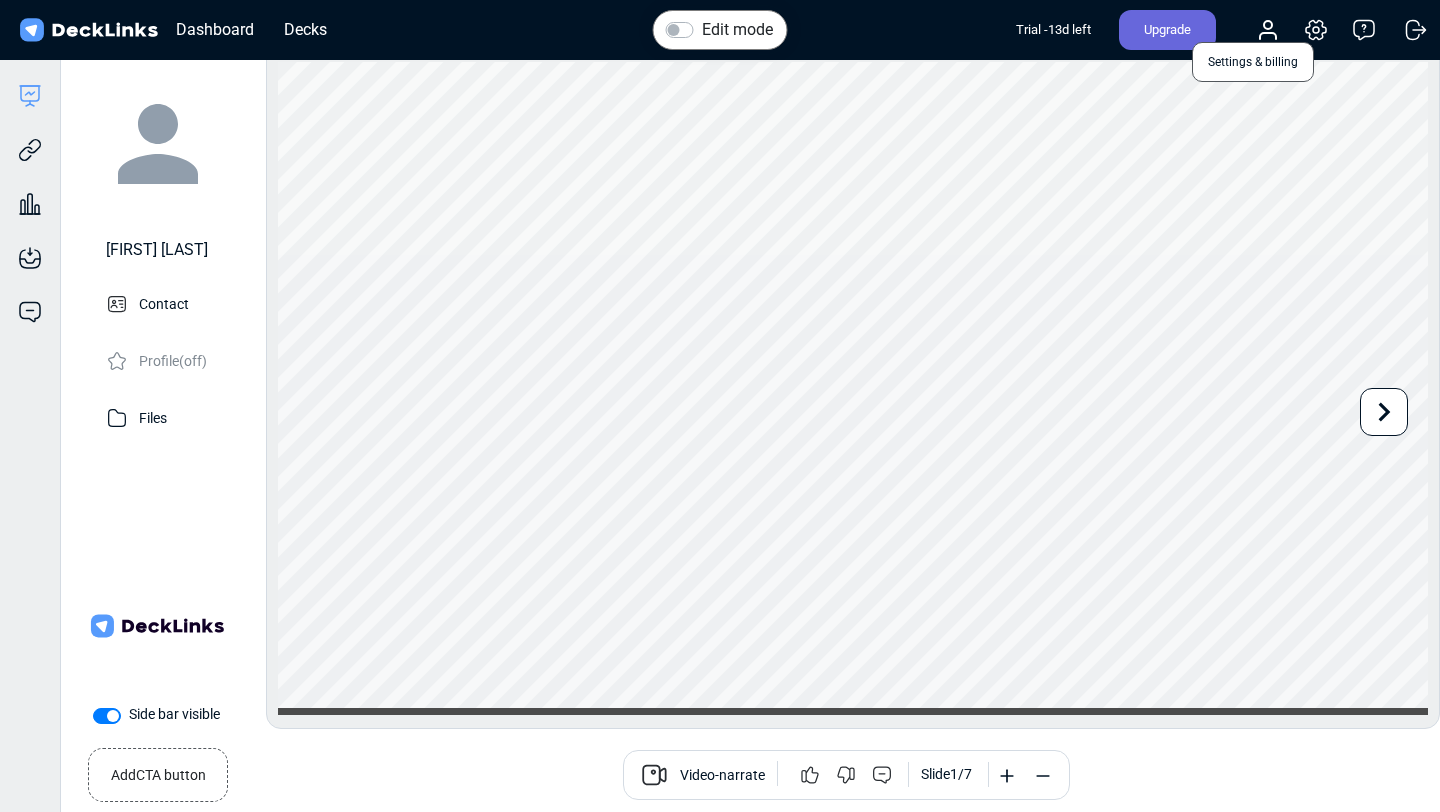 click 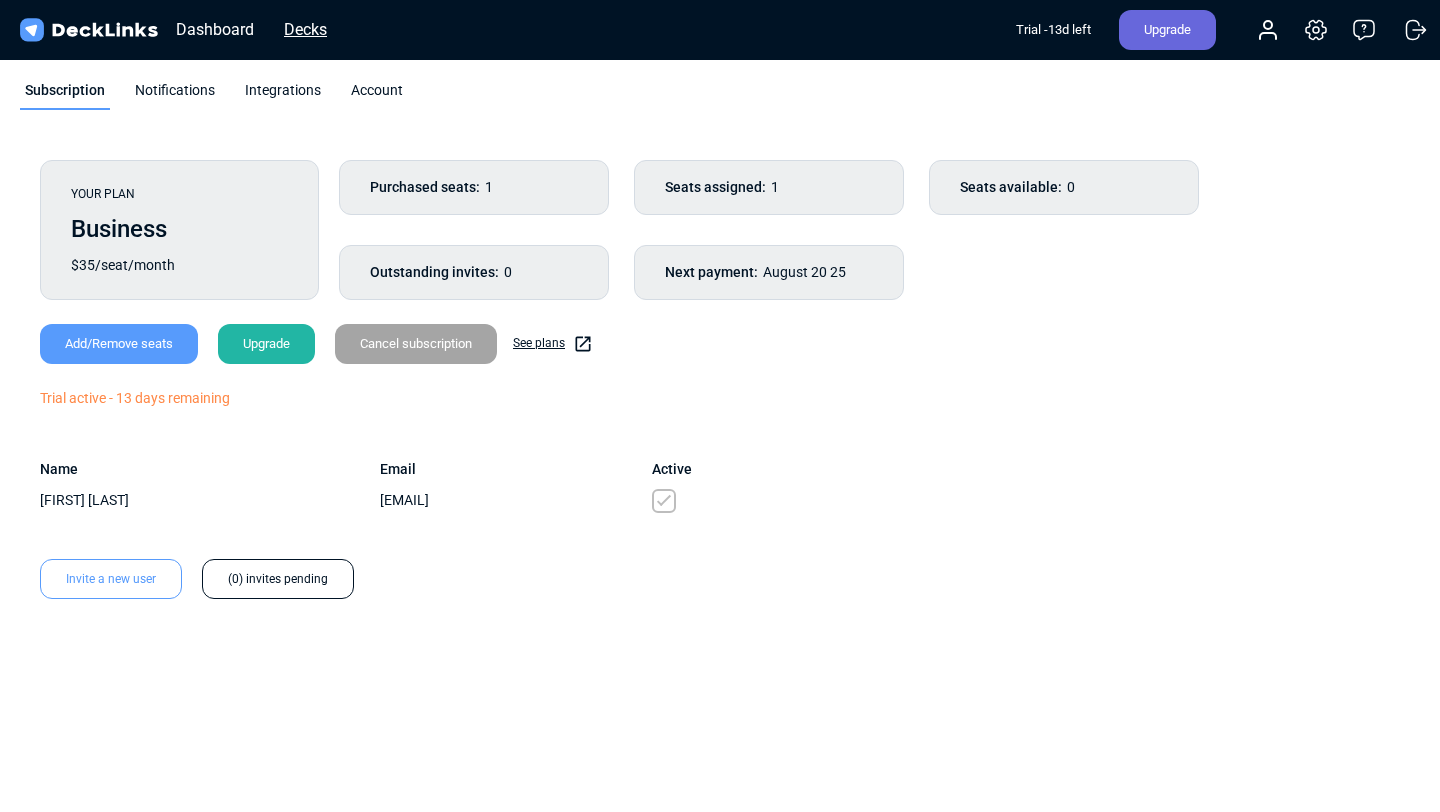 click on "Decks" at bounding box center [305, 29] 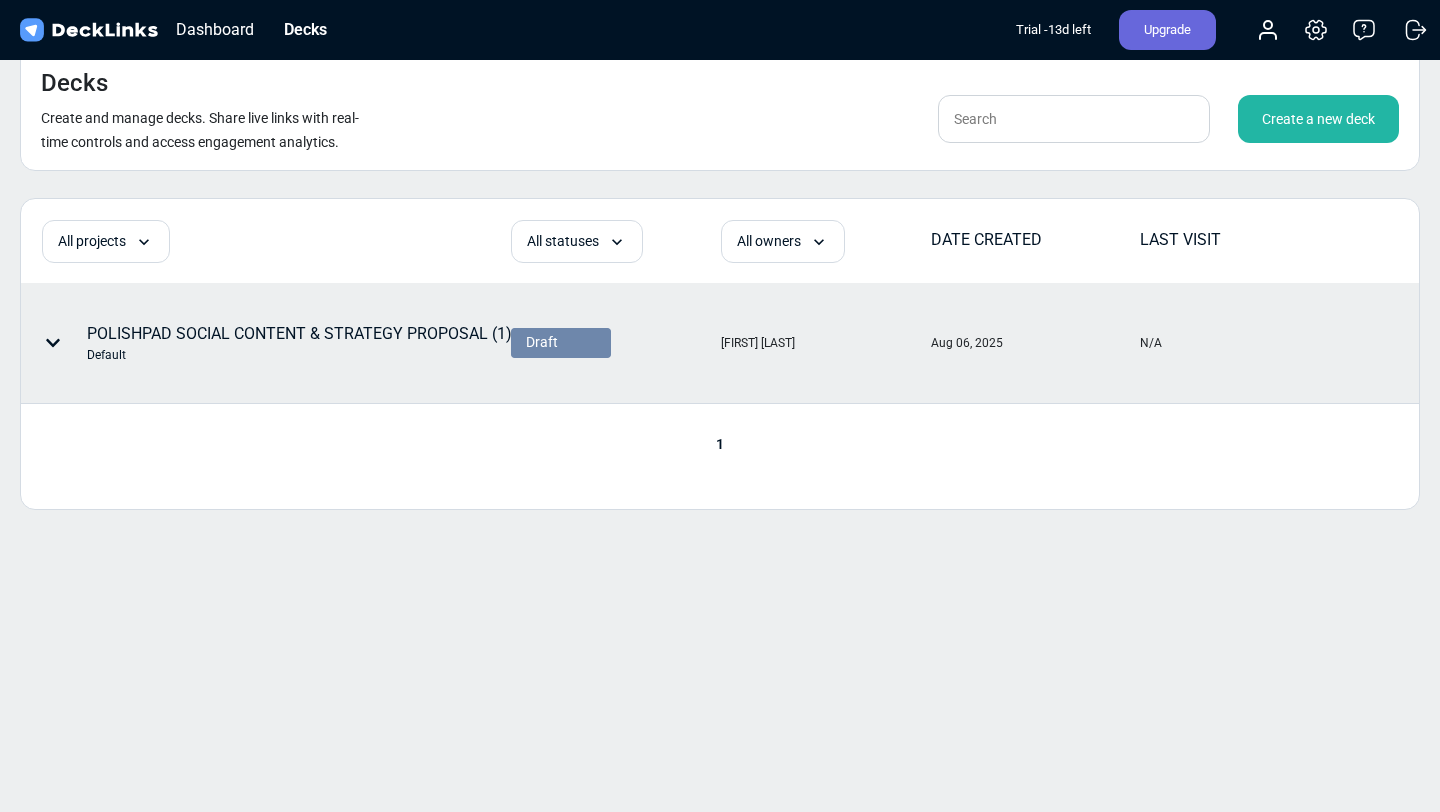 click on "POLISHPAD SOCIAL CONTENT & STRATEGY PROPOSAL (1) Default" at bounding box center [269, 343] 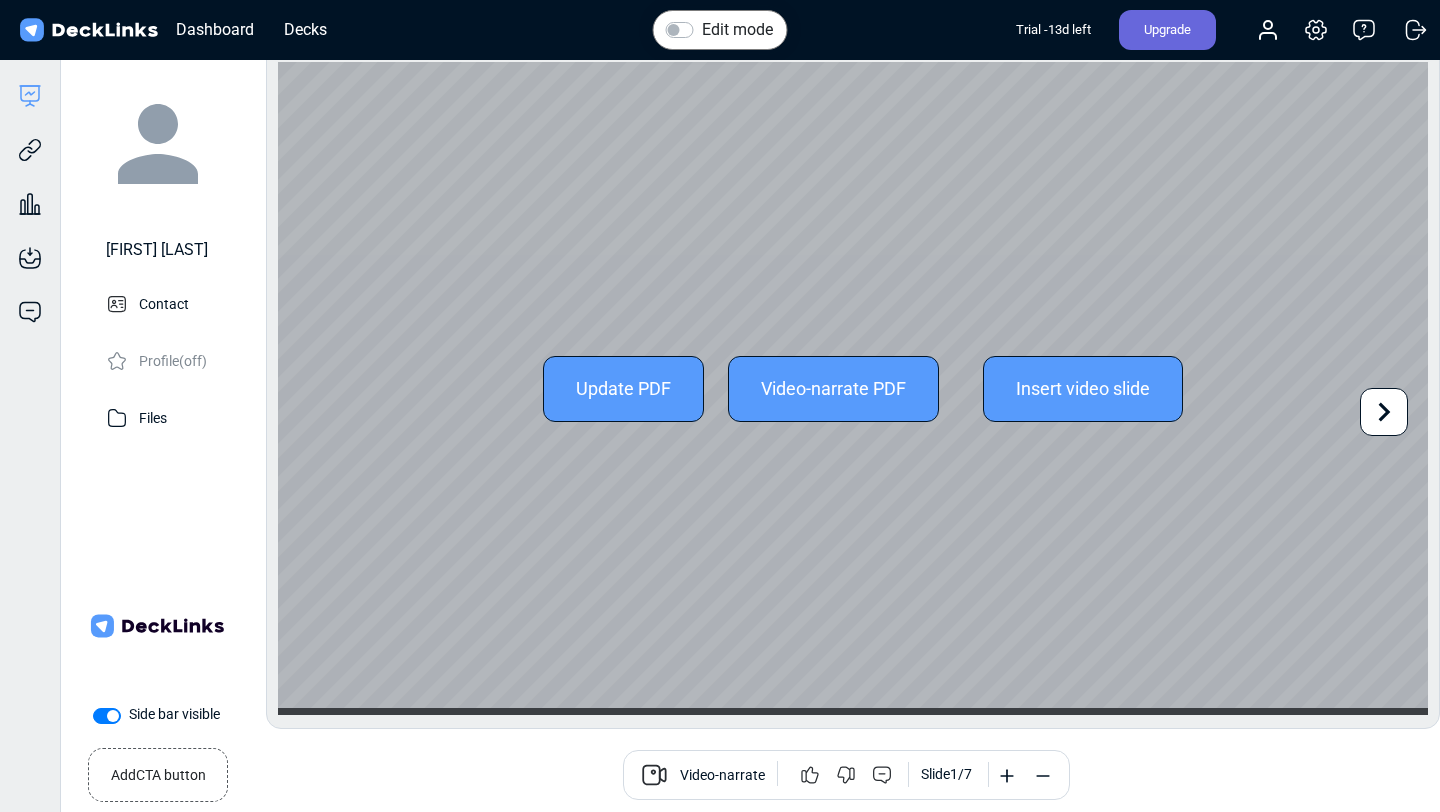 click on "Update PDF" at bounding box center [623, 389] 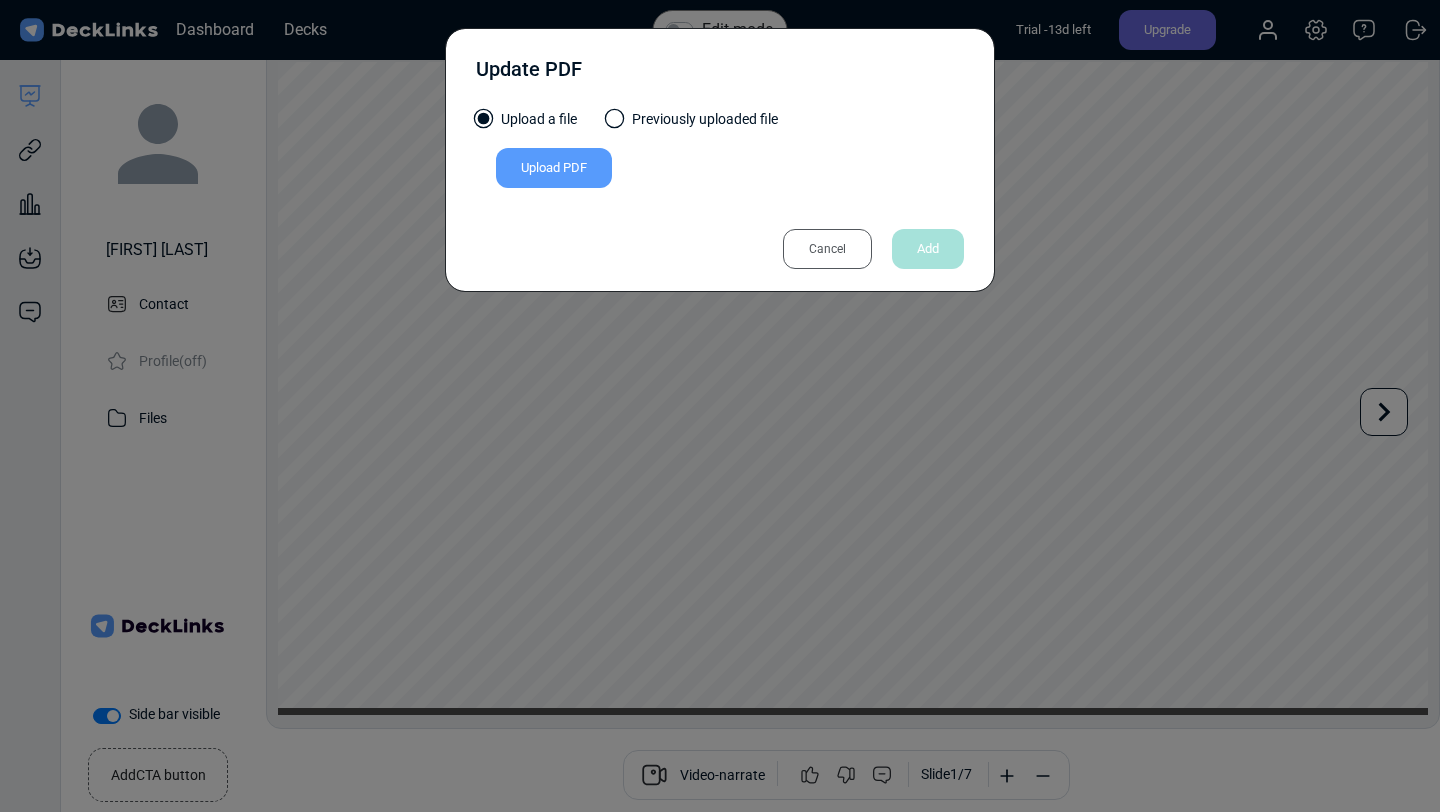 click on "Cancel" at bounding box center [827, 249] 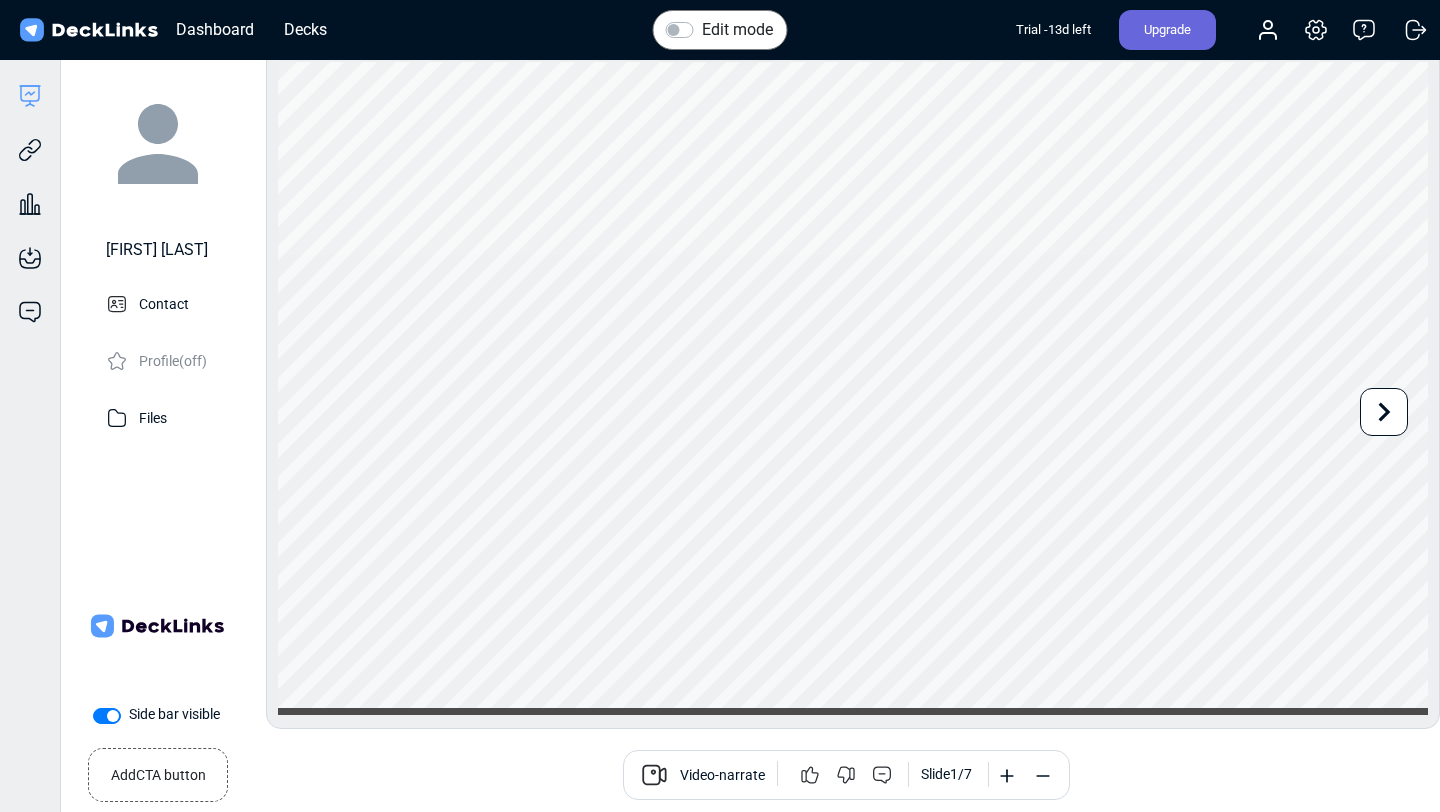 click 